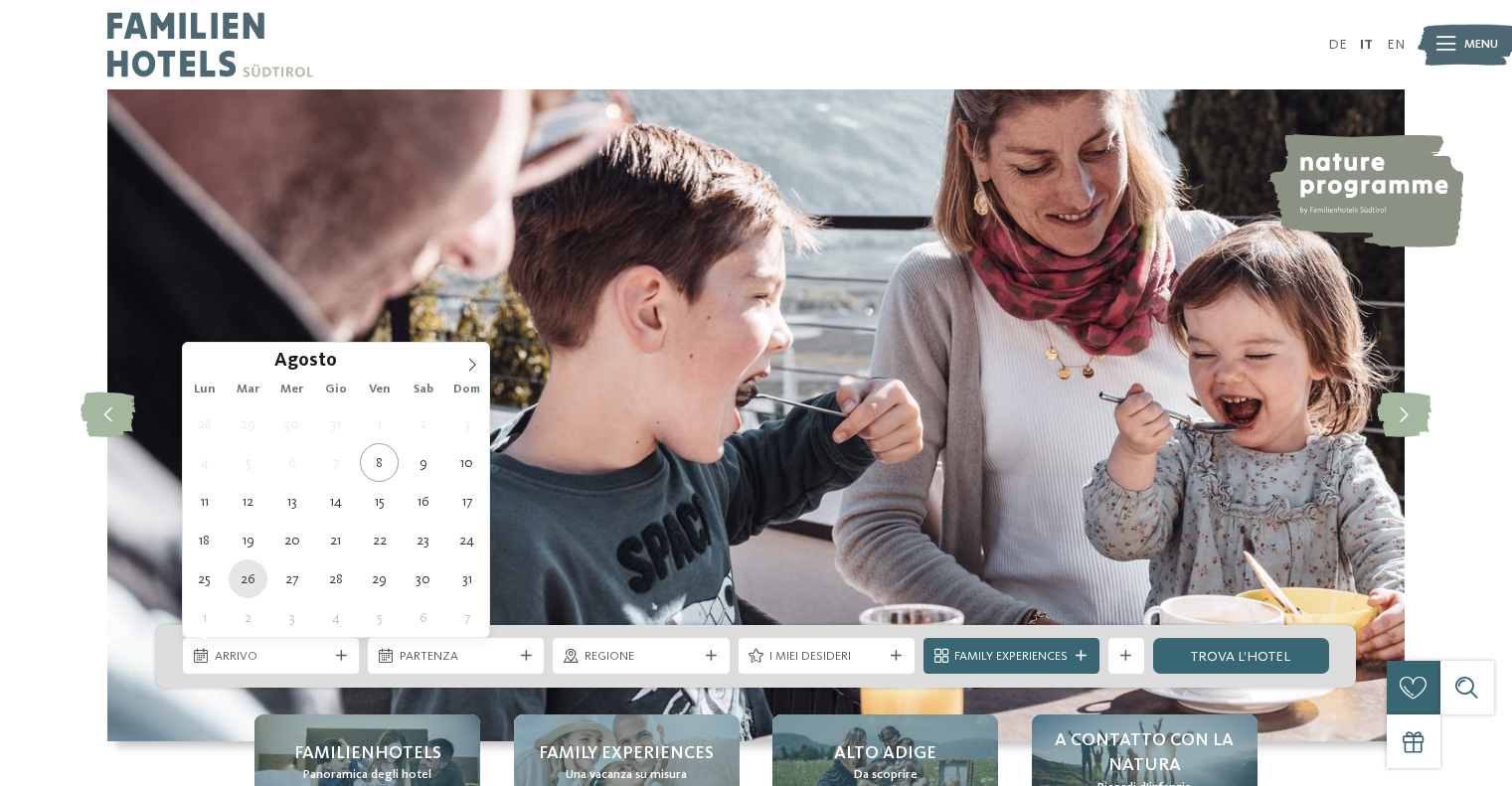 scroll, scrollTop: 0, scrollLeft: 0, axis: both 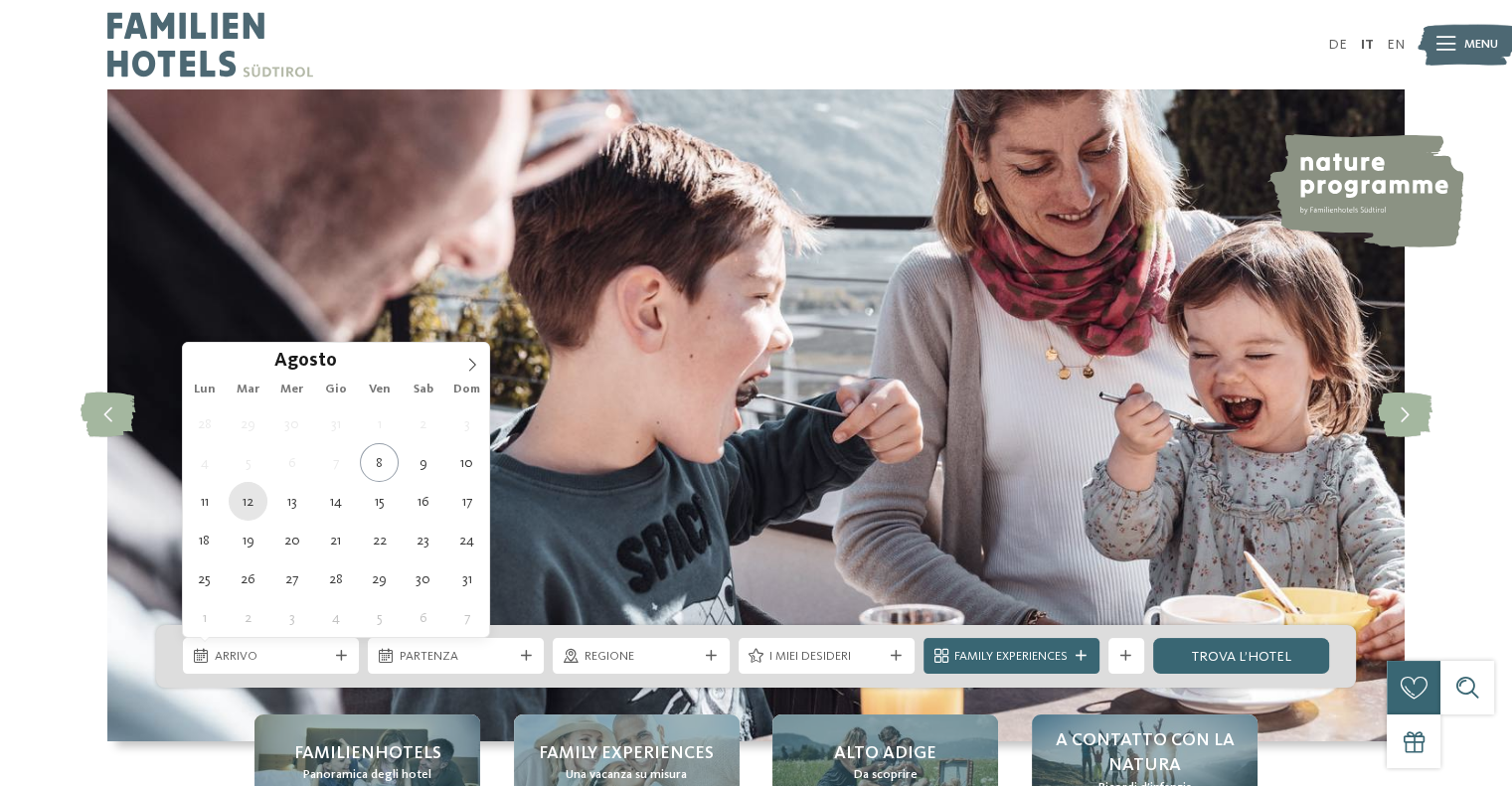 type on "12.08.2025" 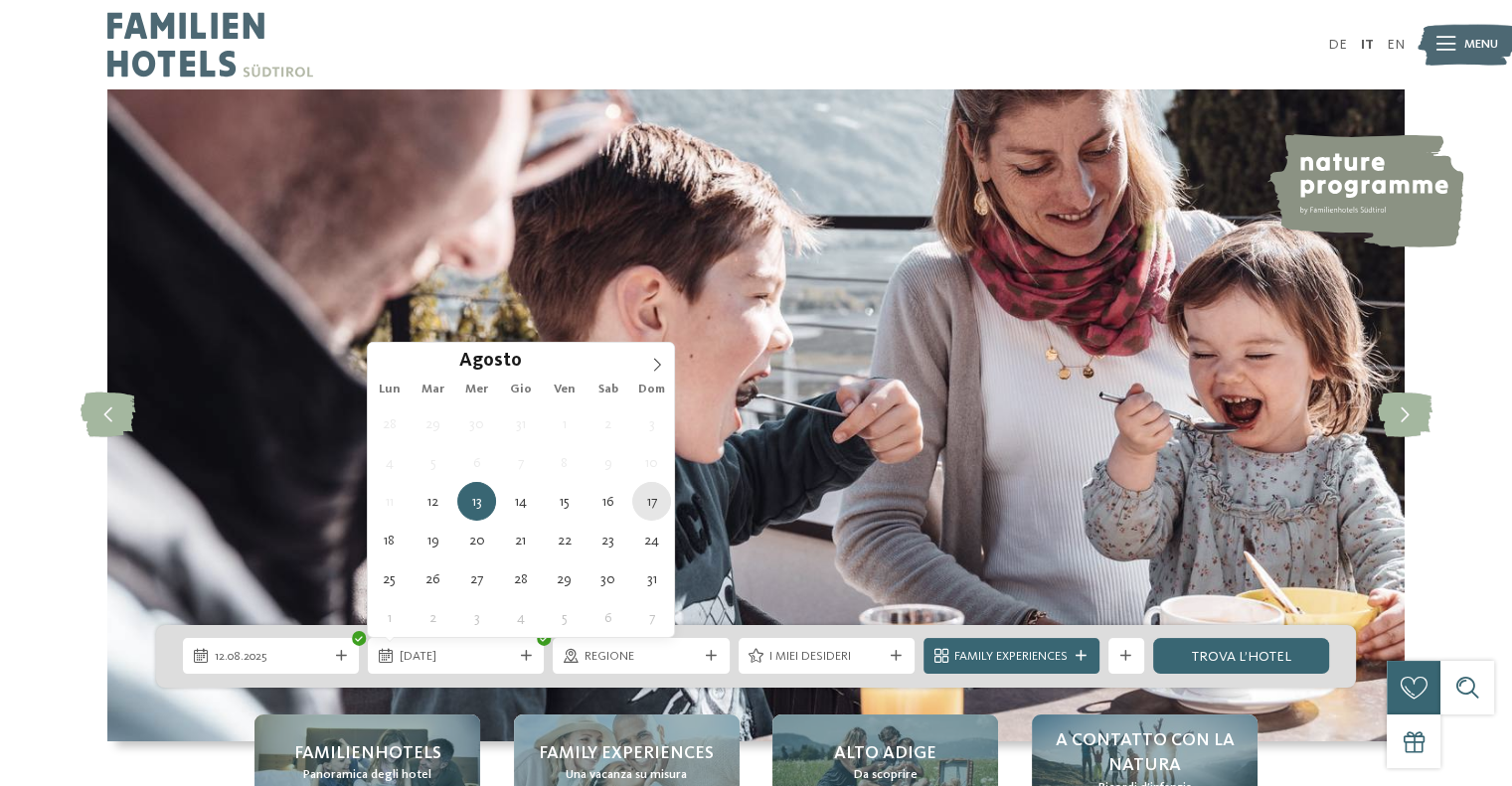 type on "17.08.2025" 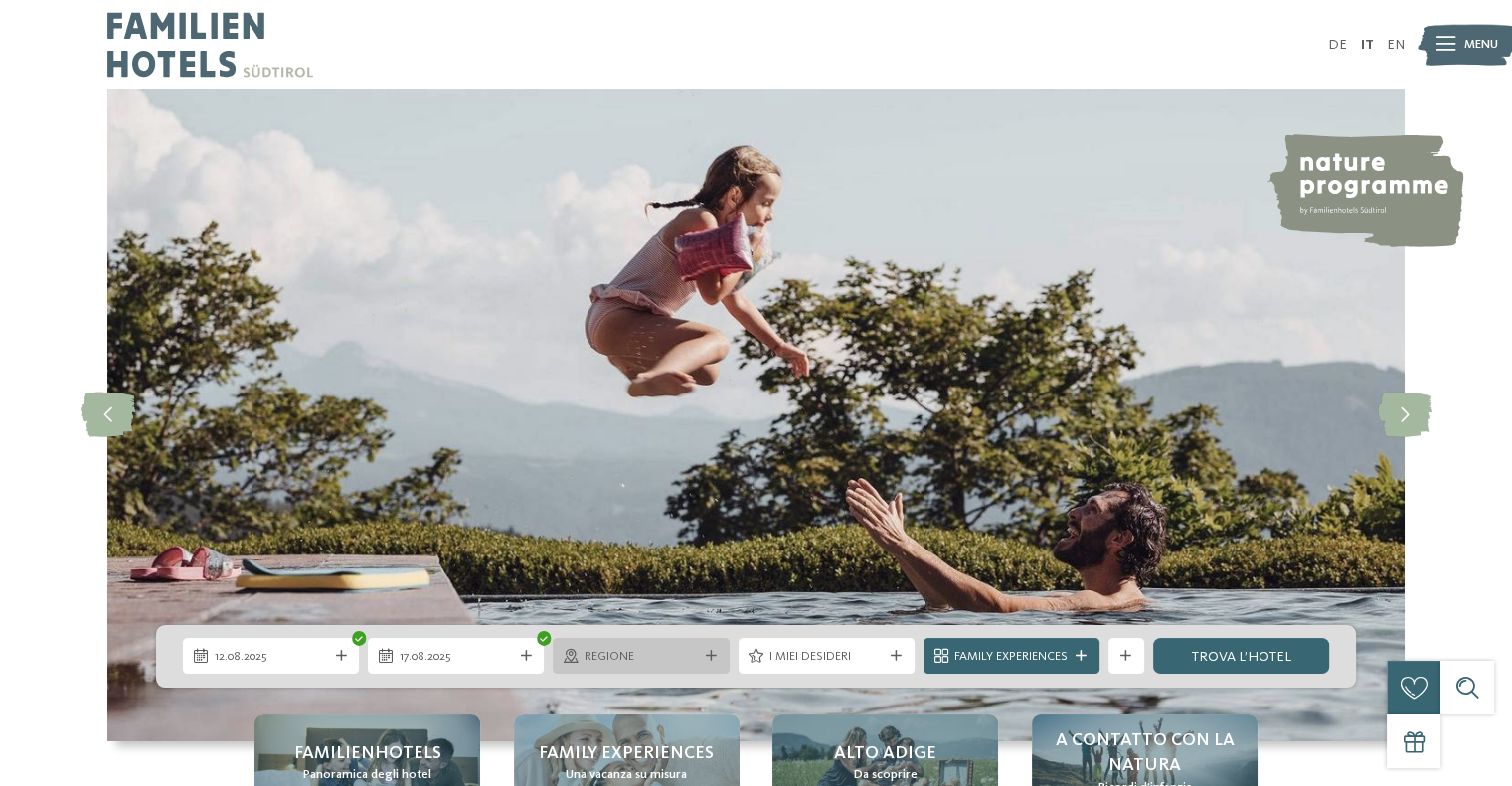 click on "Regione" at bounding box center [641, 657] 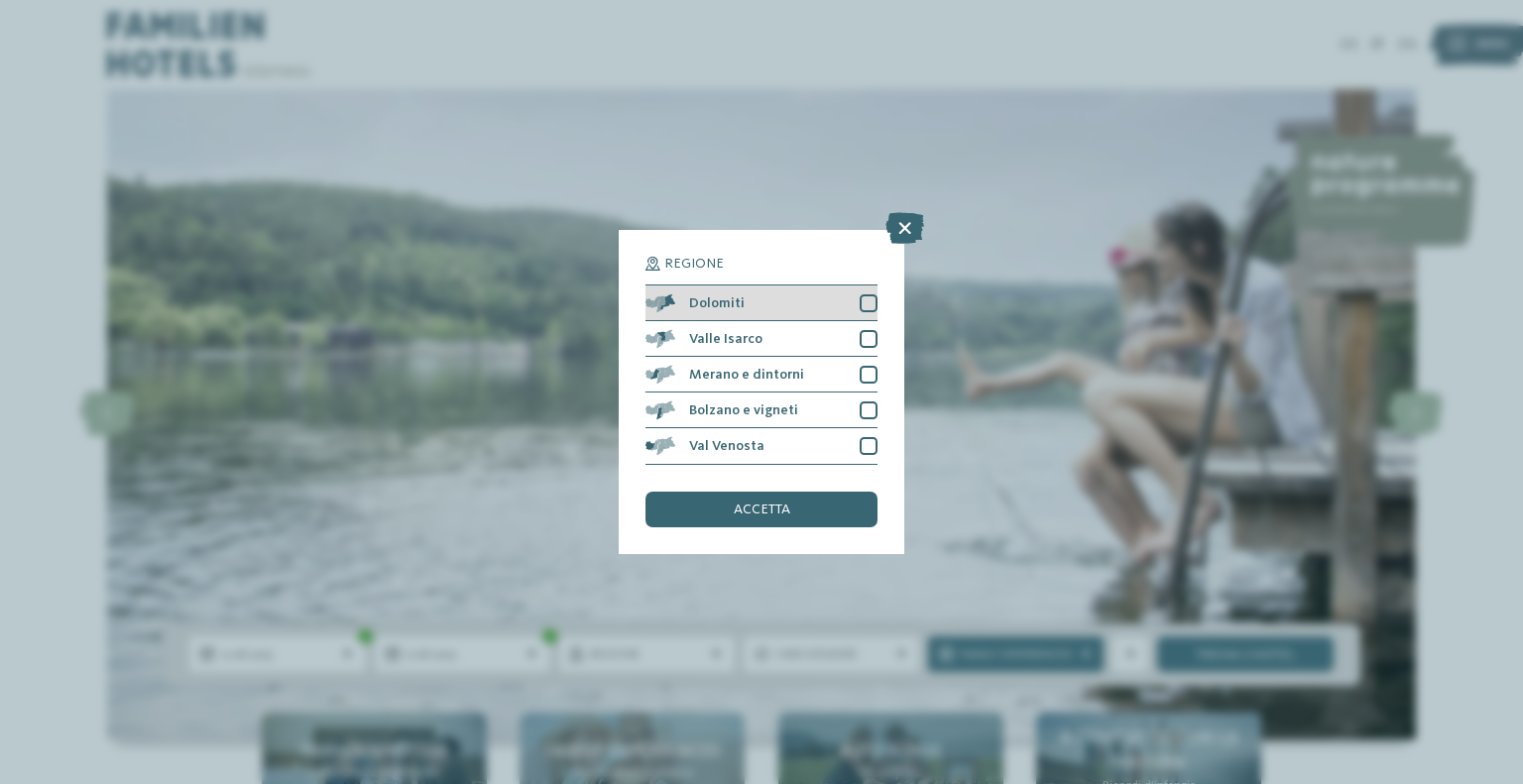 click at bounding box center (869, 303) 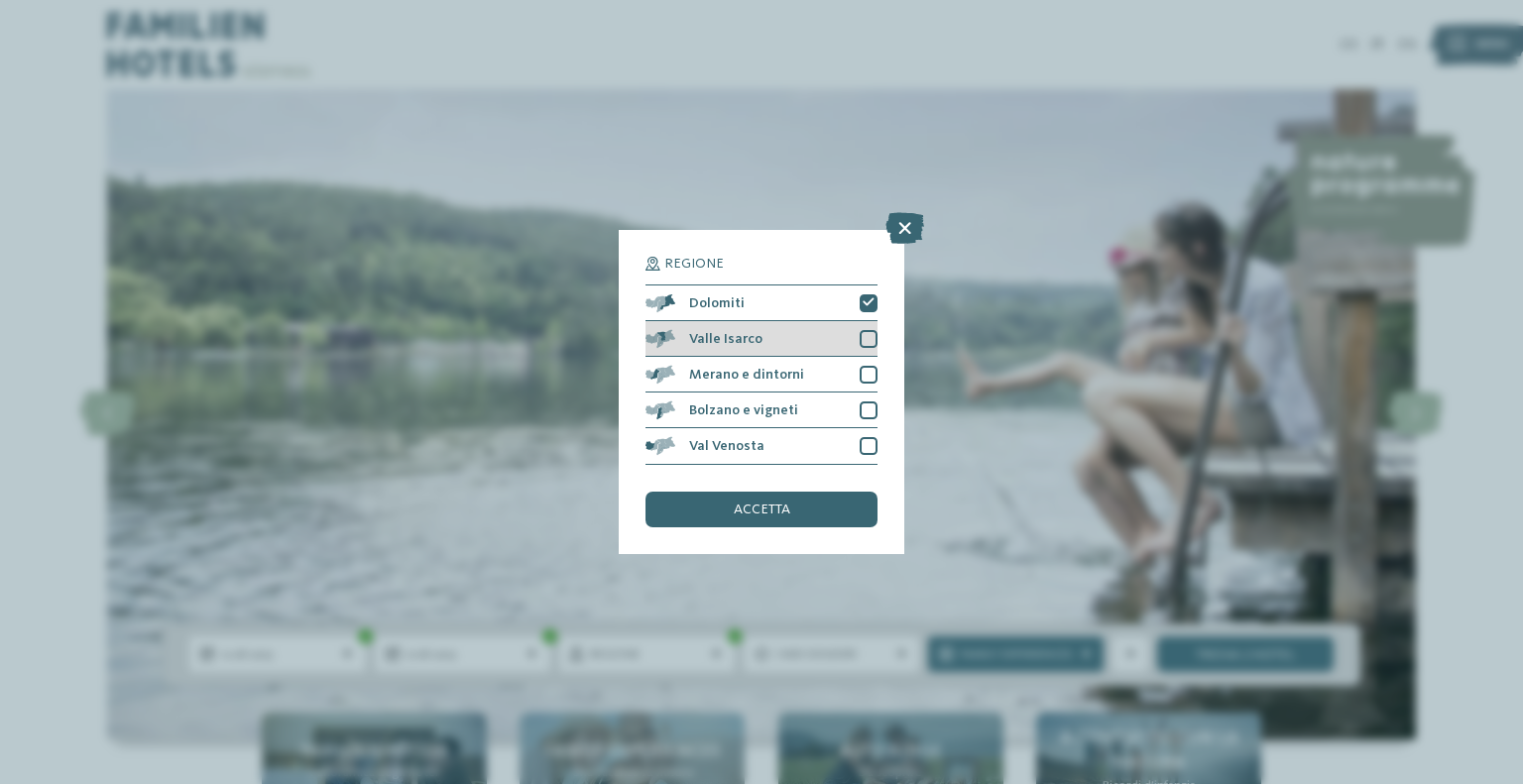 click at bounding box center (869, 339) 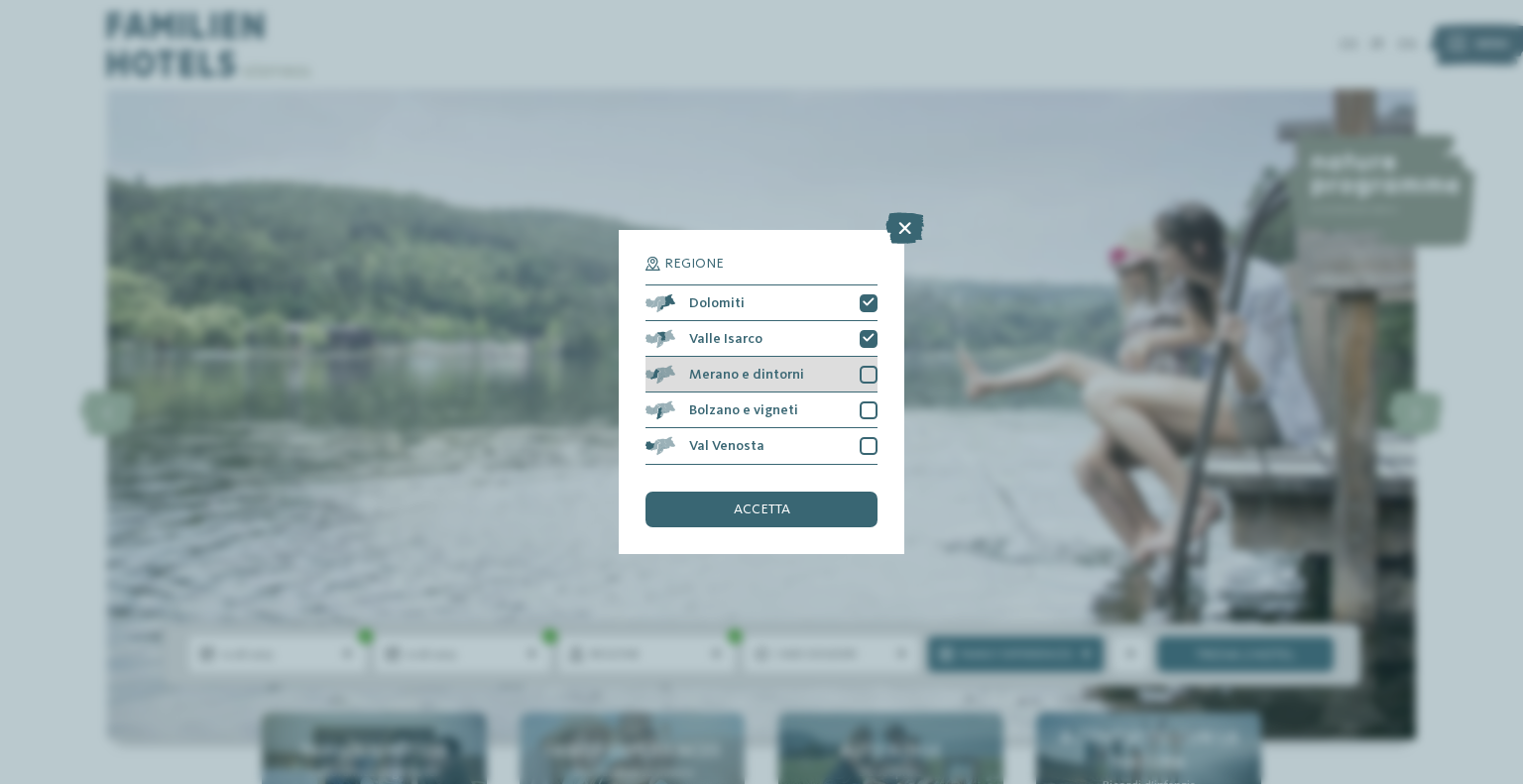 click at bounding box center (869, 375) 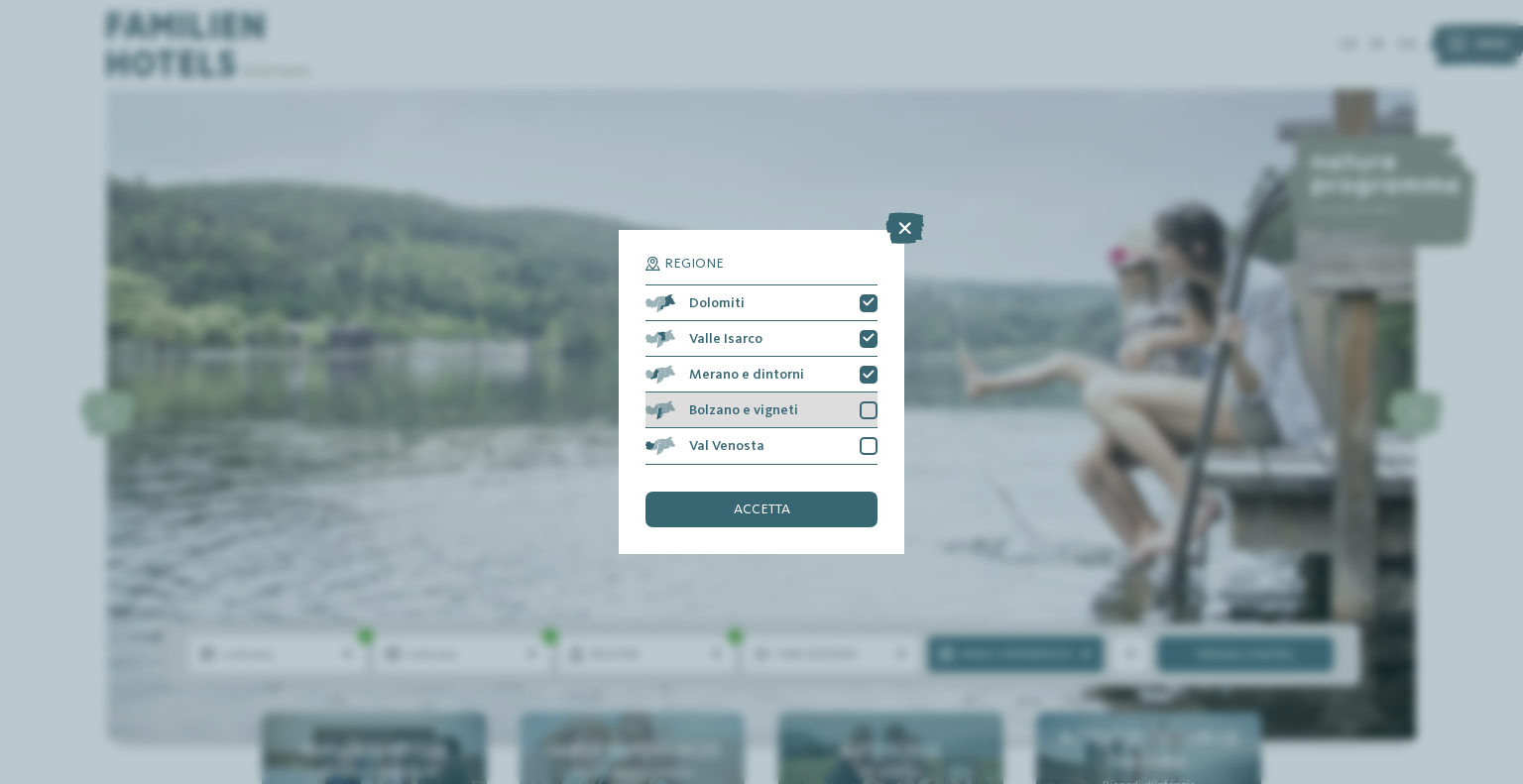 click at bounding box center [869, 410] 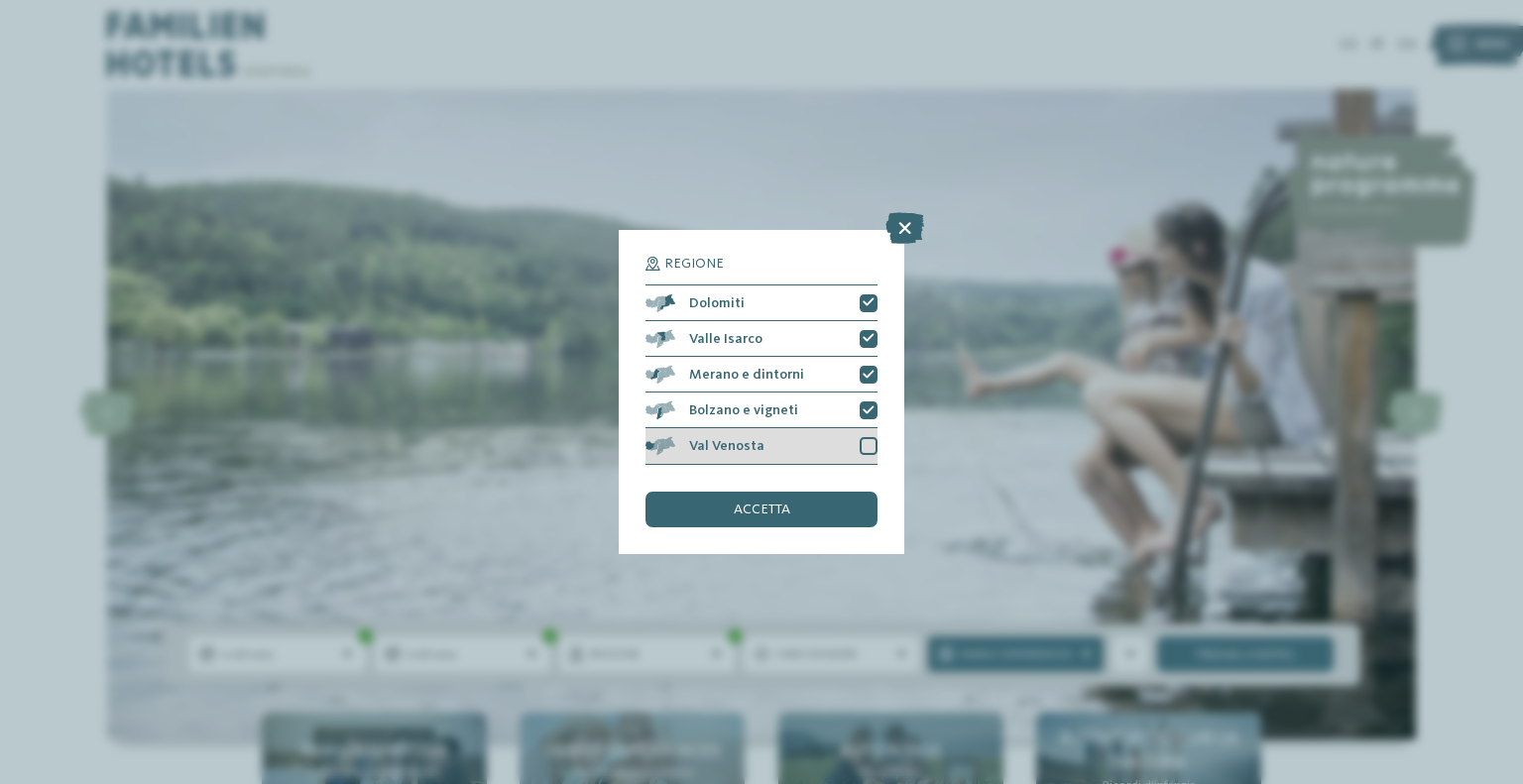 click at bounding box center [869, 446] 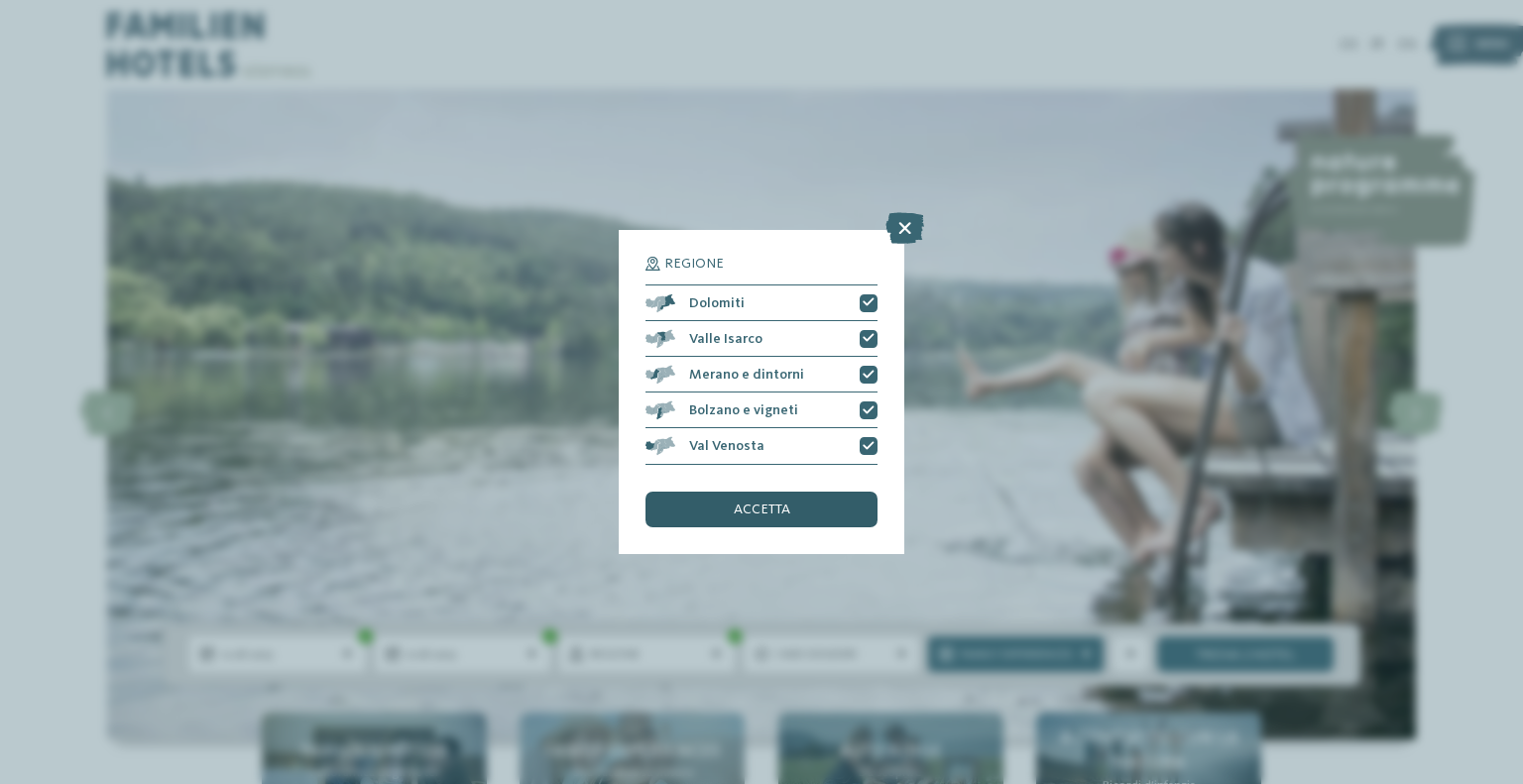 click on "accetta" at bounding box center [762, 509] 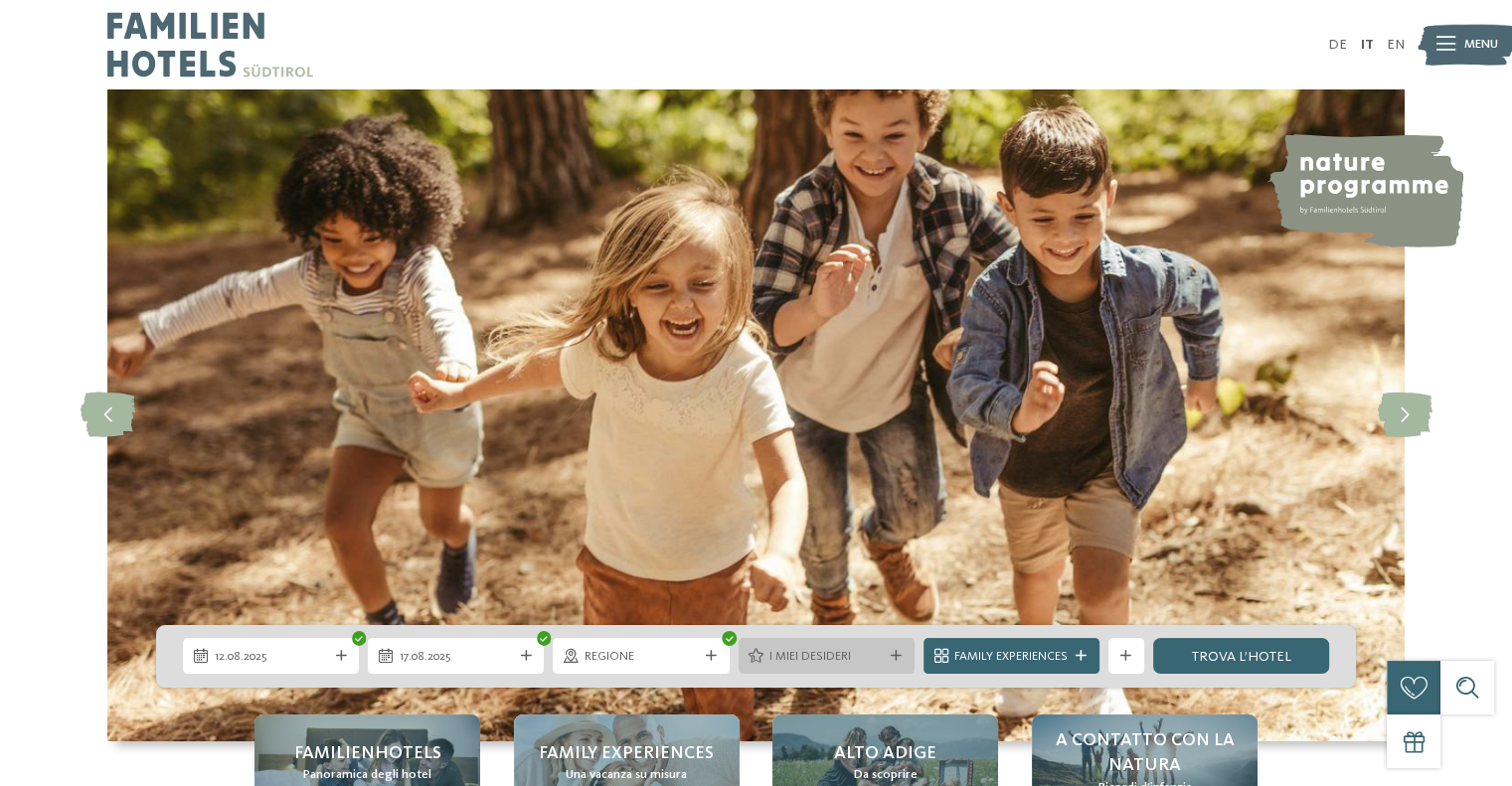 click on "I miei desideri" at bounding box center [826, 657] 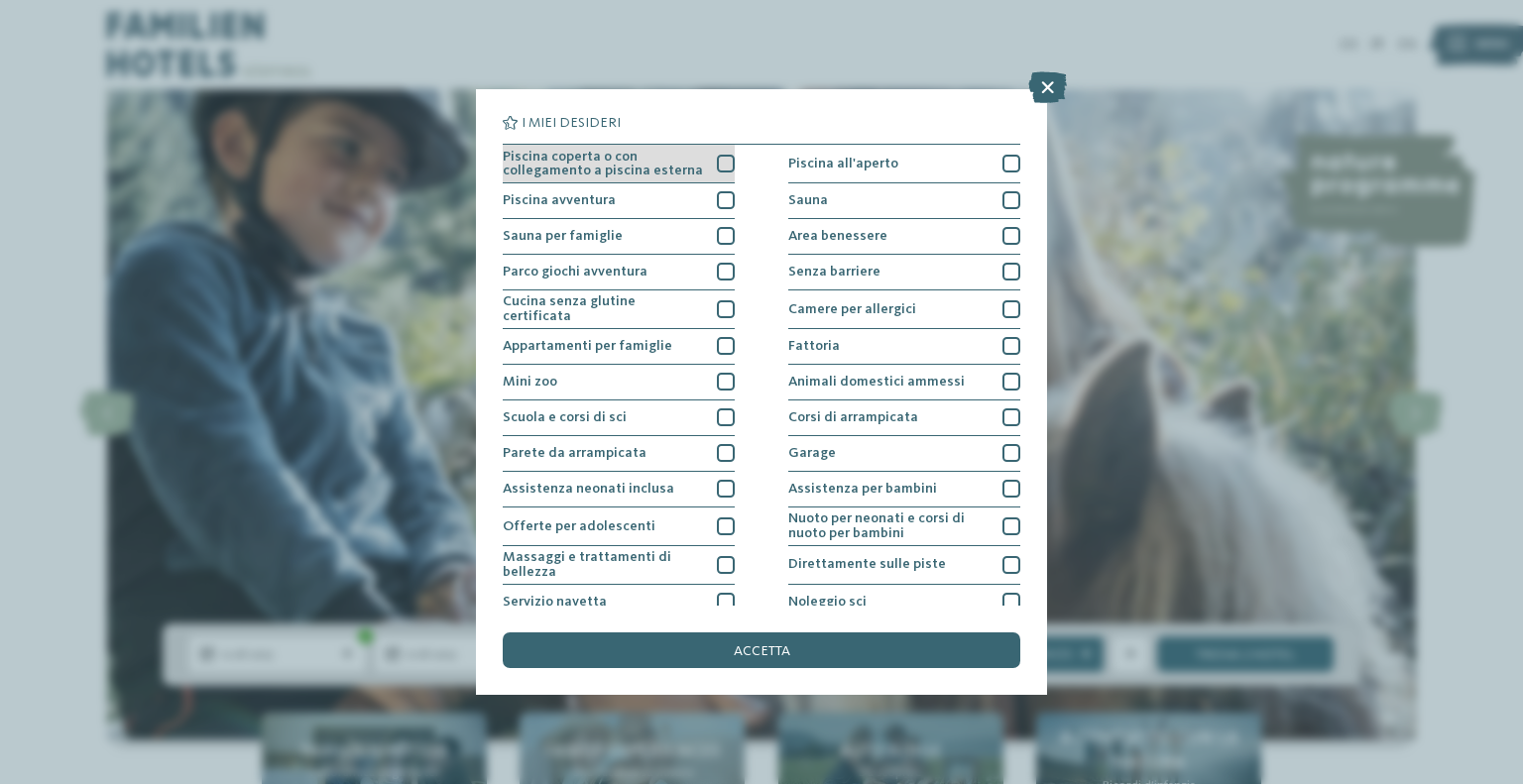 click at bounding box center [726, 164] 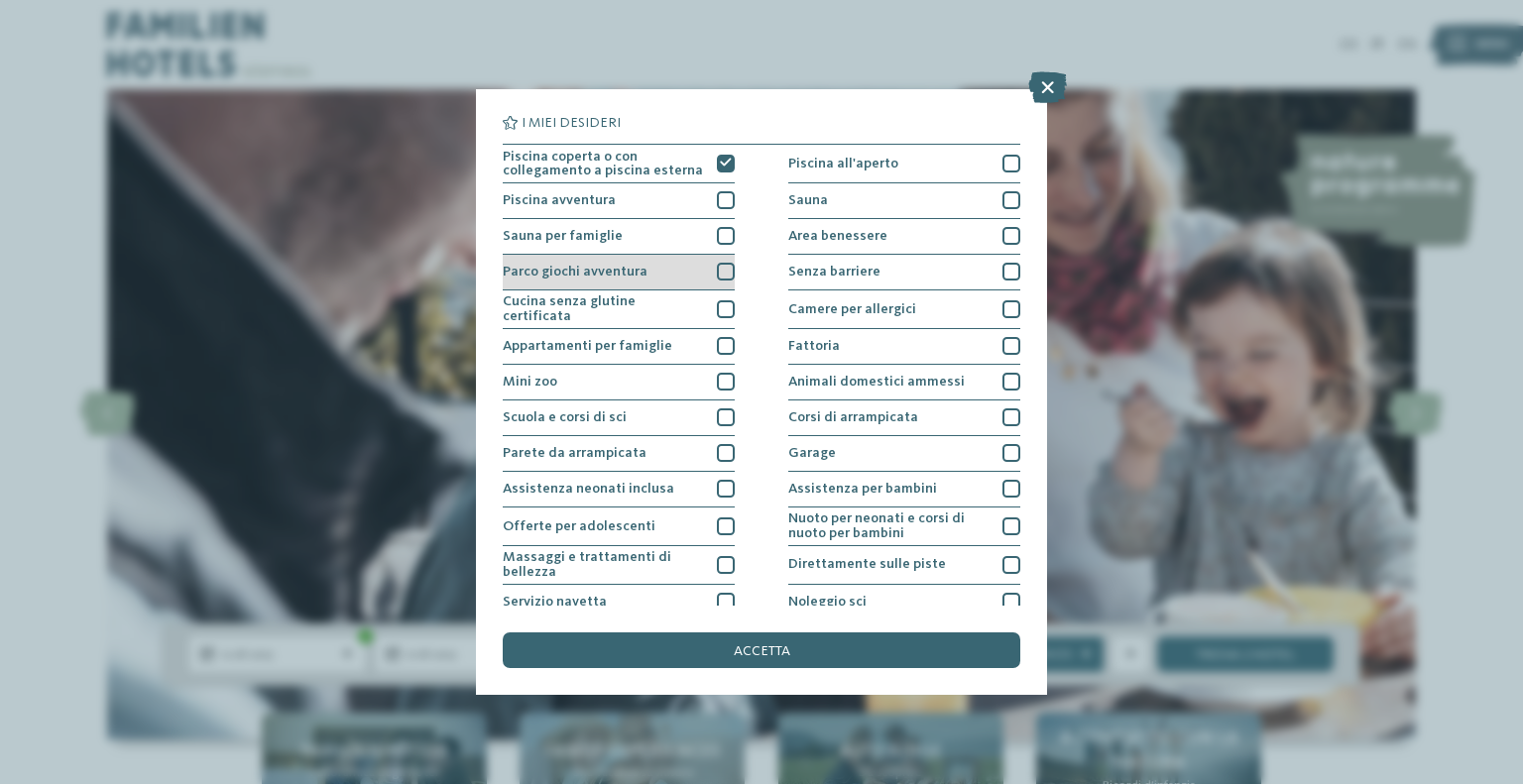 click at bounding box center [726, 272] 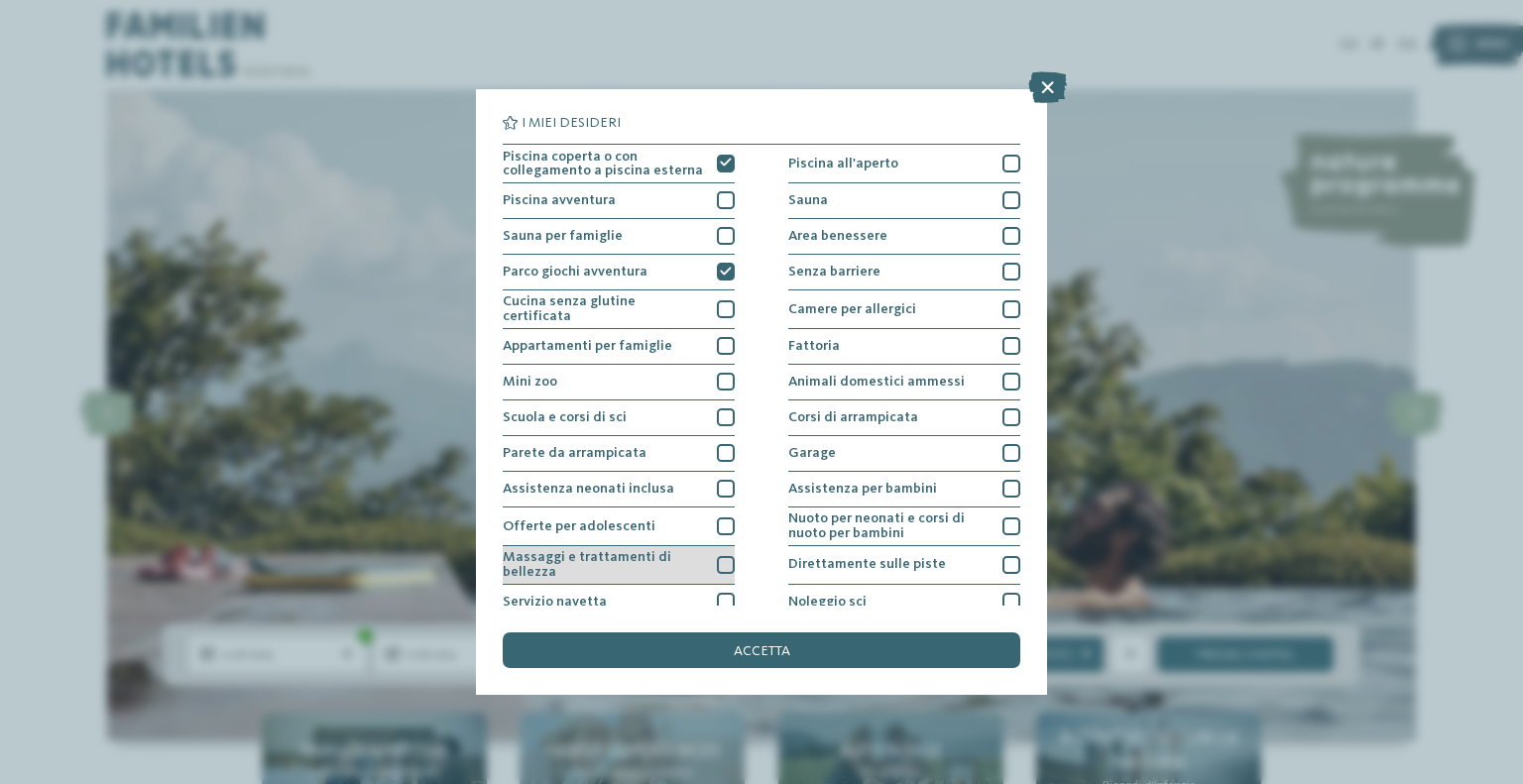 click at bounding box center (726, 565) 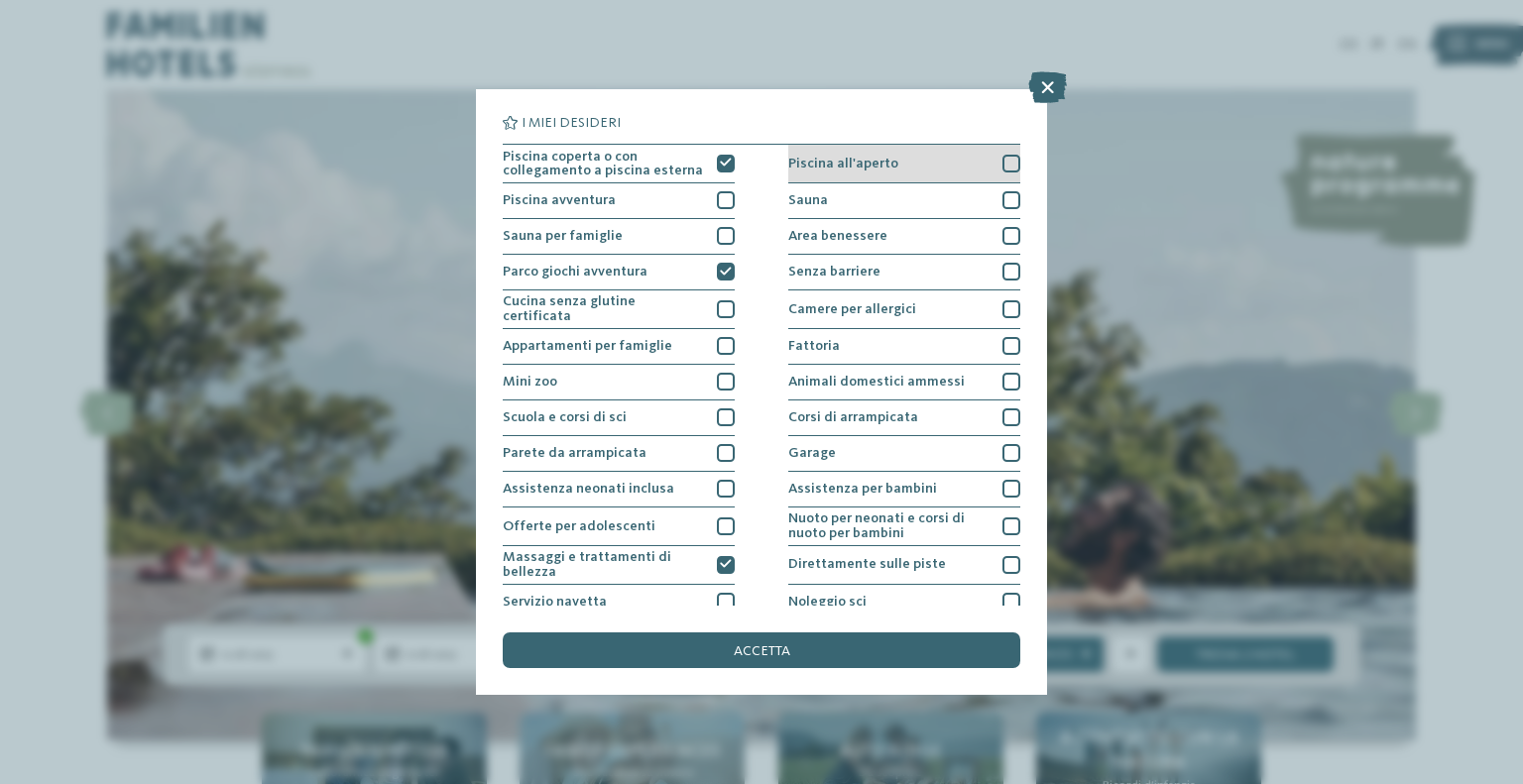 click on "Piscina all'aperto" at bounding box center [843, 164] 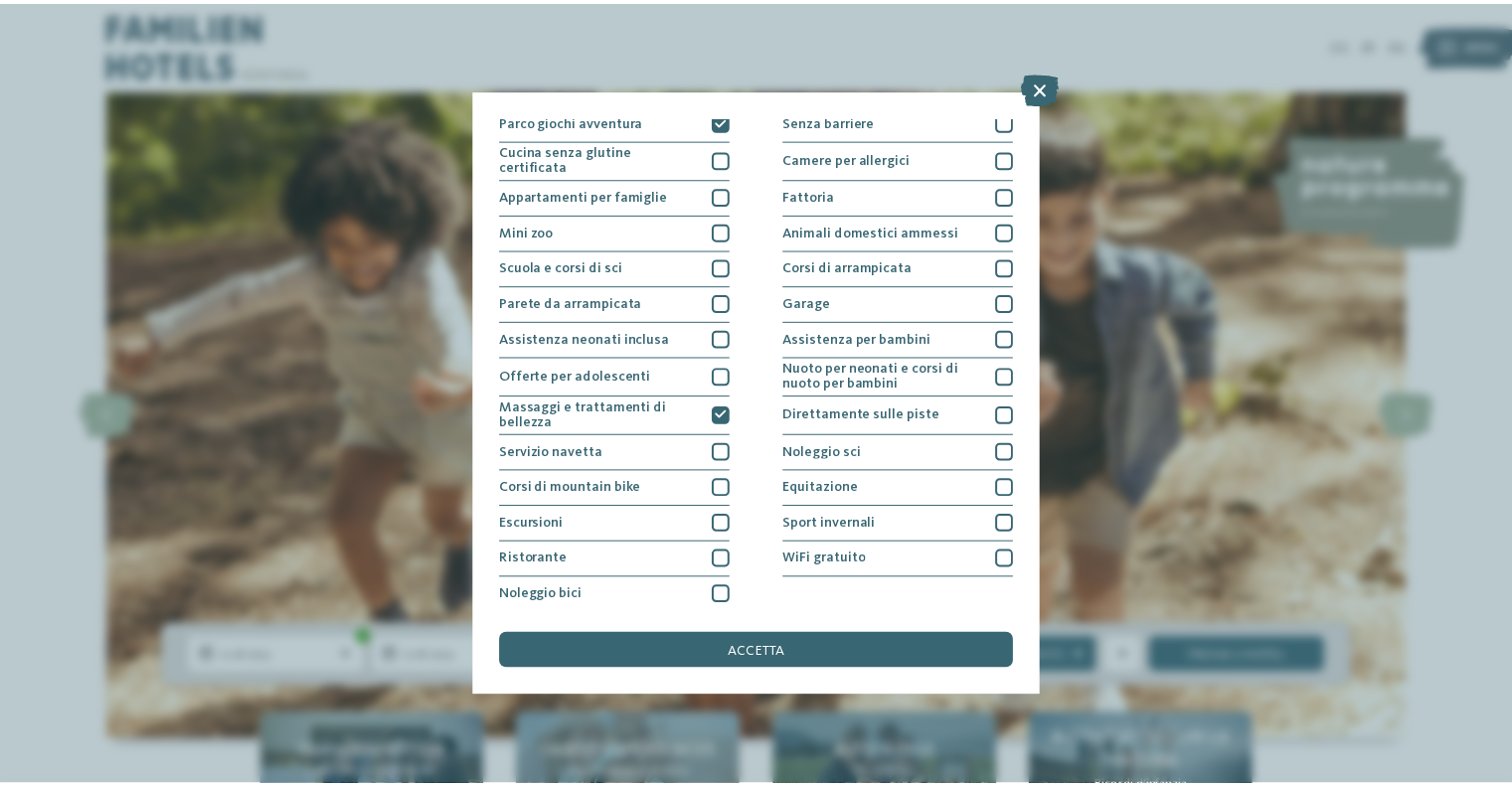 scroll, scrollTop: 154, scrollLeft: 0, axis: vertical 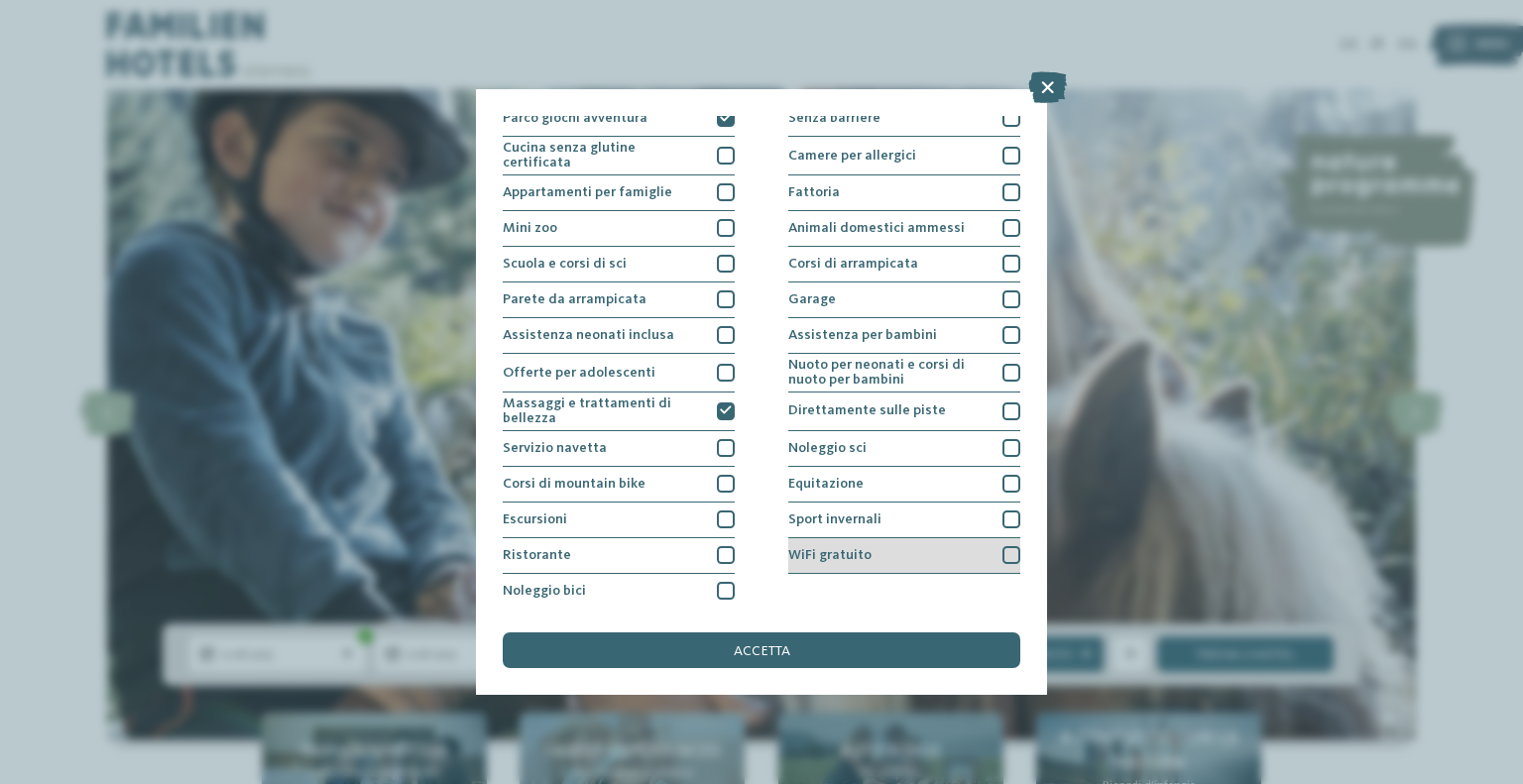 click on "WiFi gratuito" at bounding box center [904, 556] 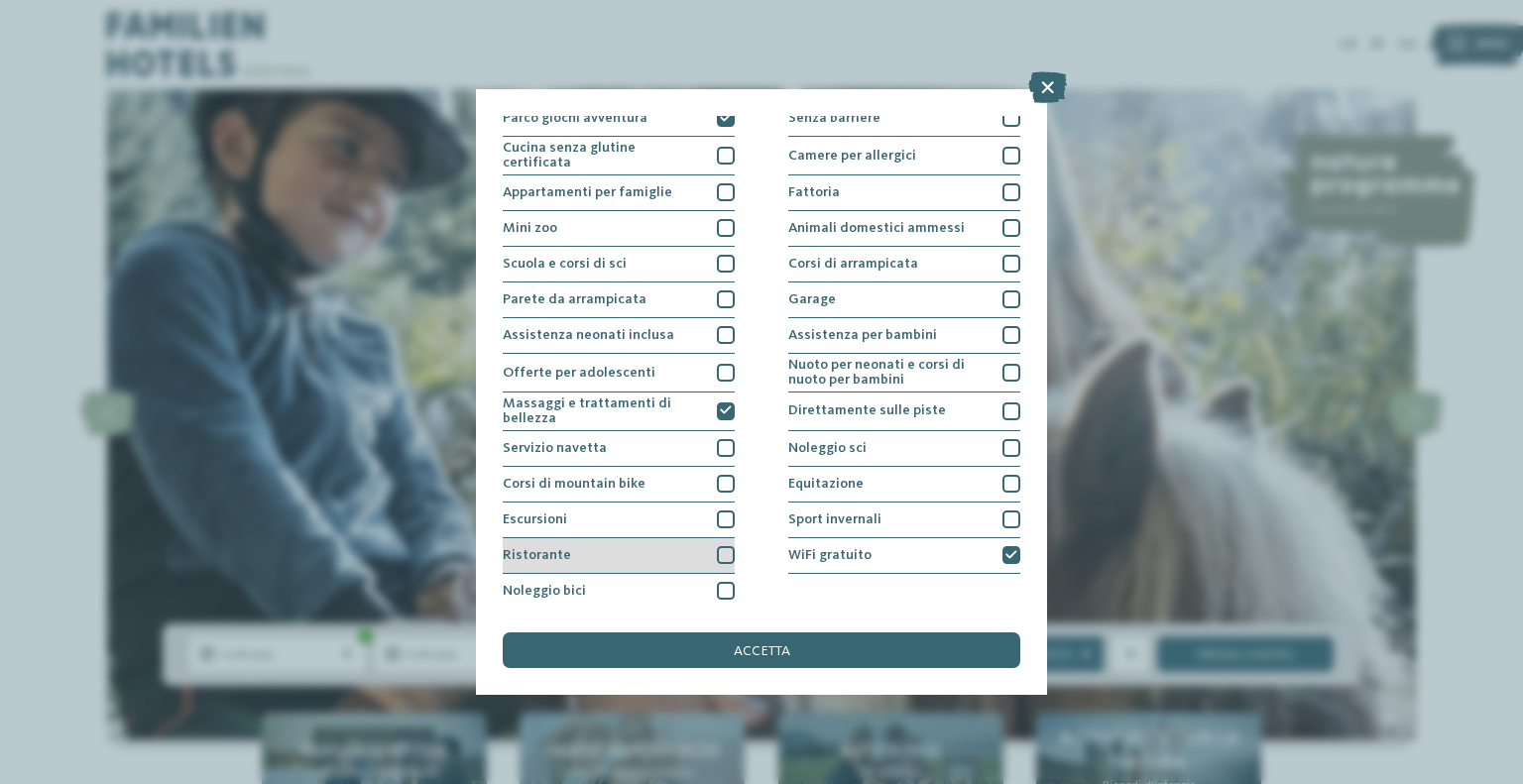 click on "Ristorante" at bounding box center (619, 556) 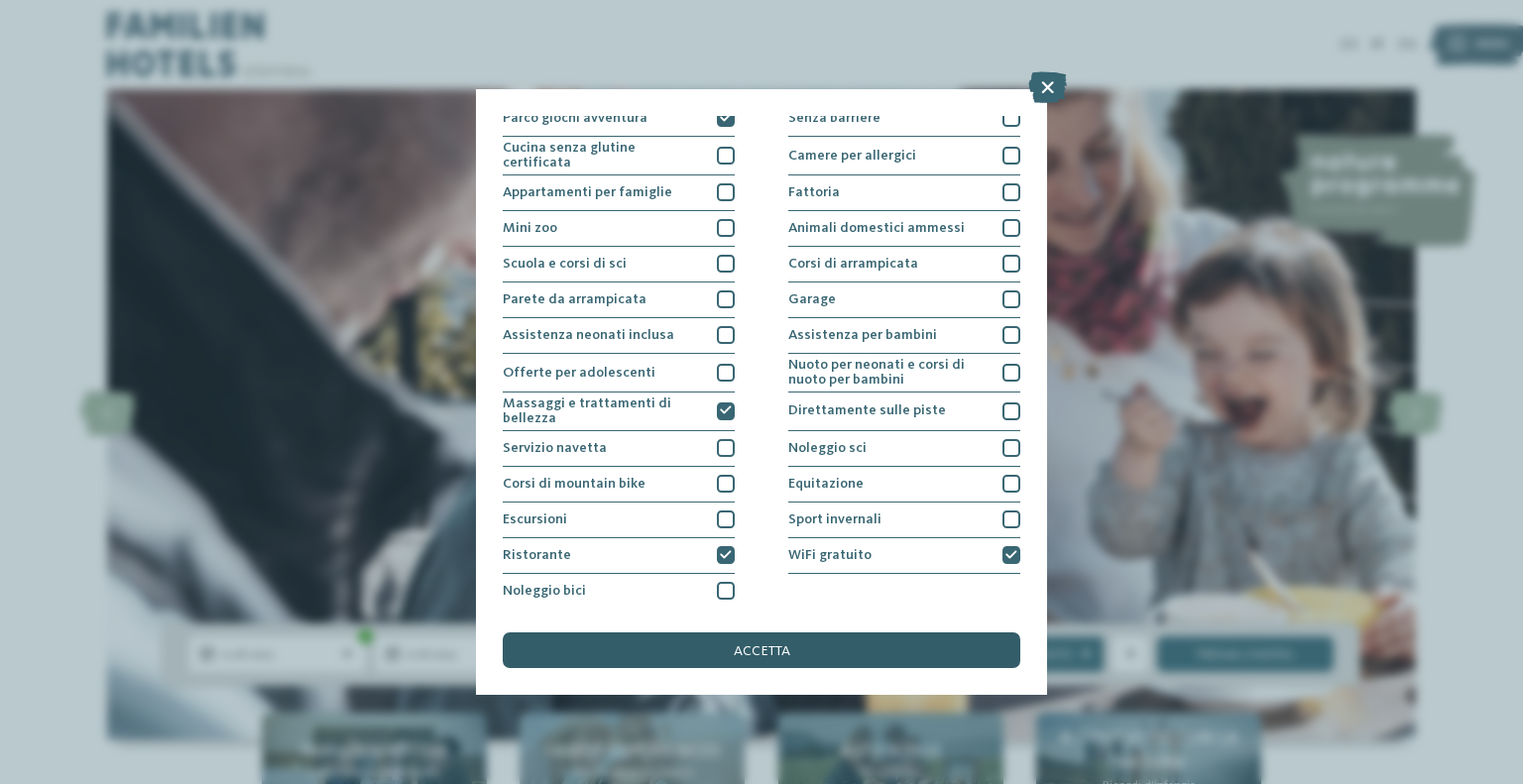 click on "accetta" at bounding box center (762, 651) 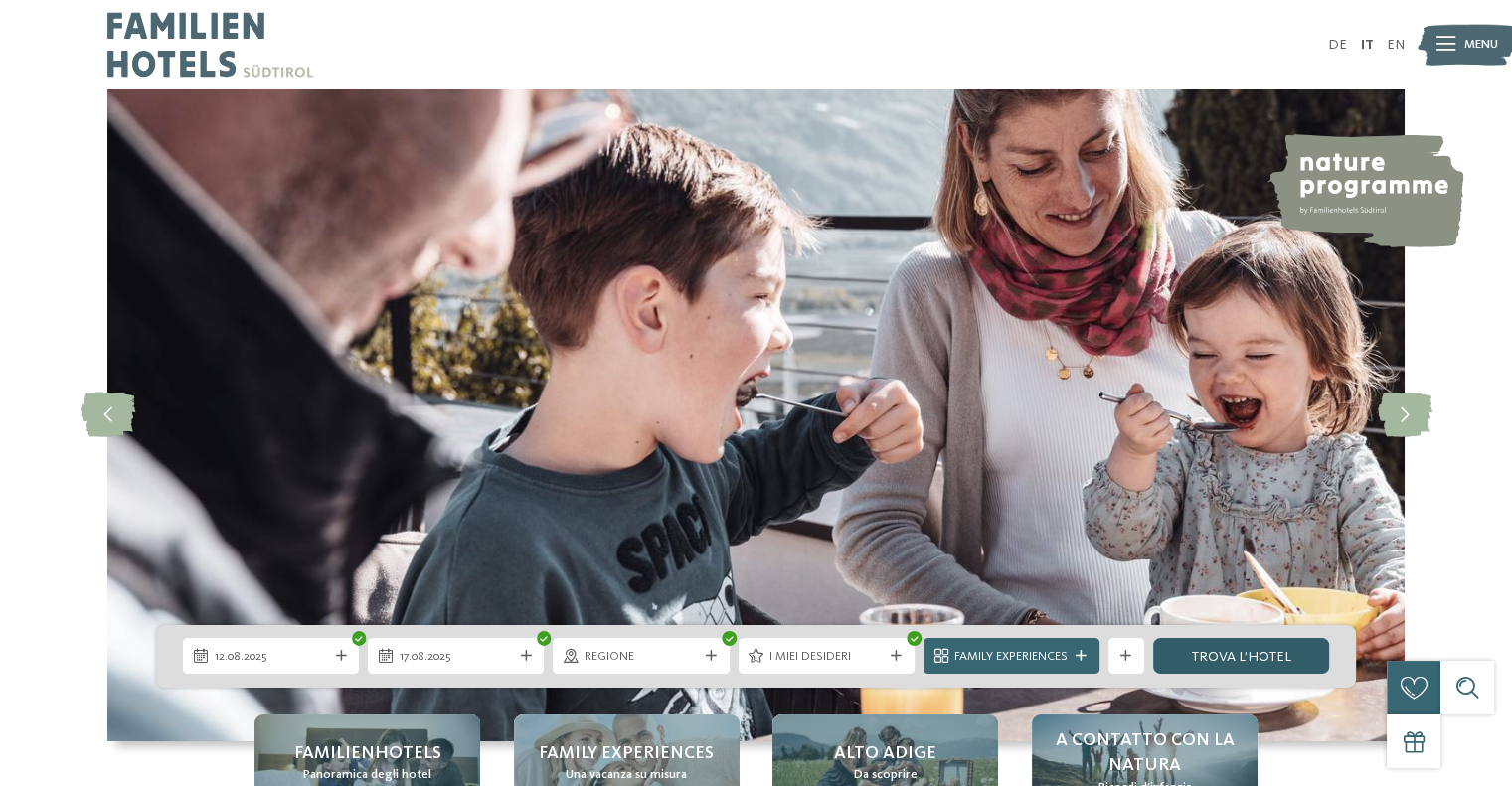 click on "trova l’hotel" at bounding box center (1241, 656) 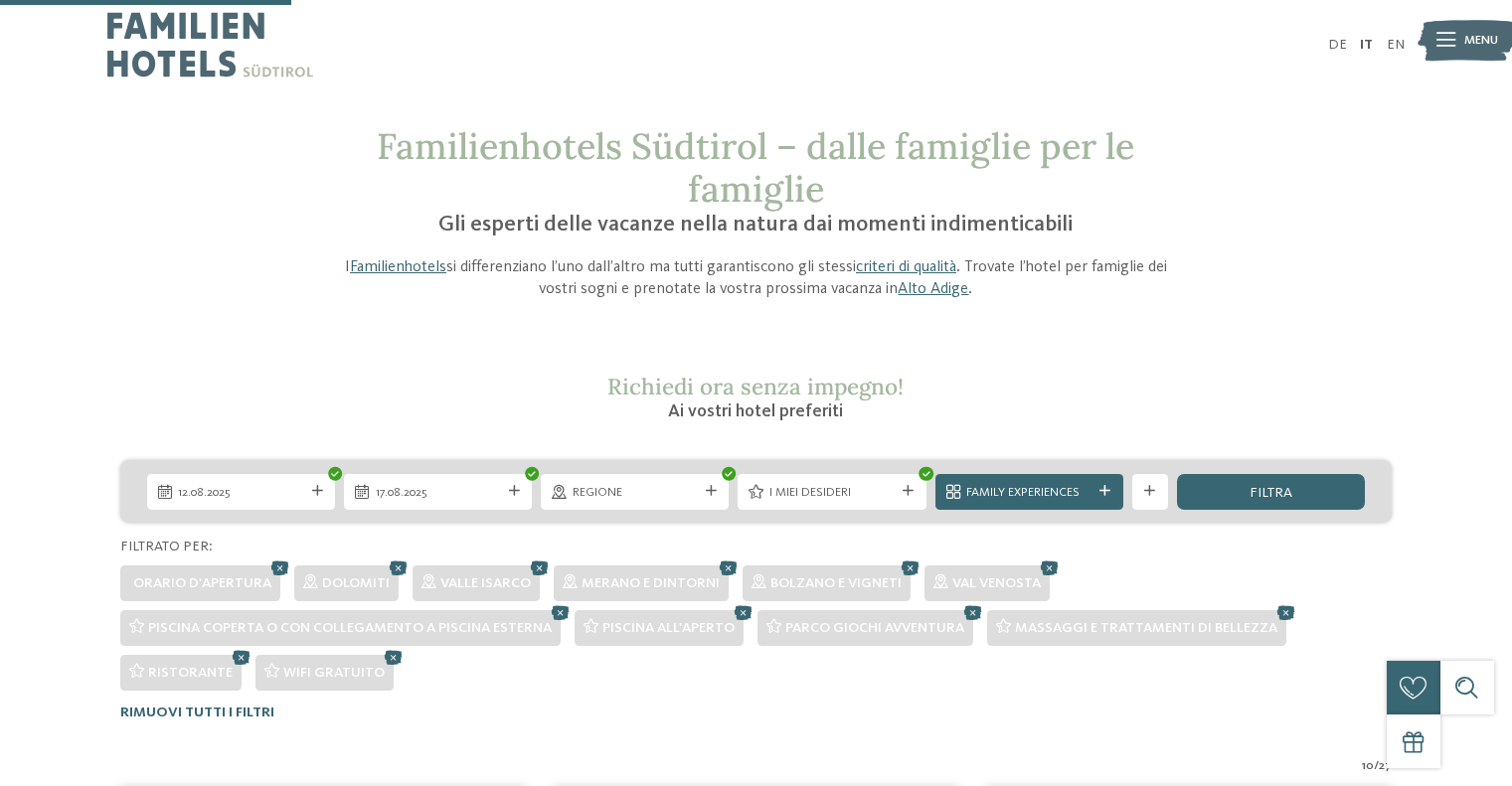 scroll, scrollTop: 665, scrollLeft: 0, axis: vertical 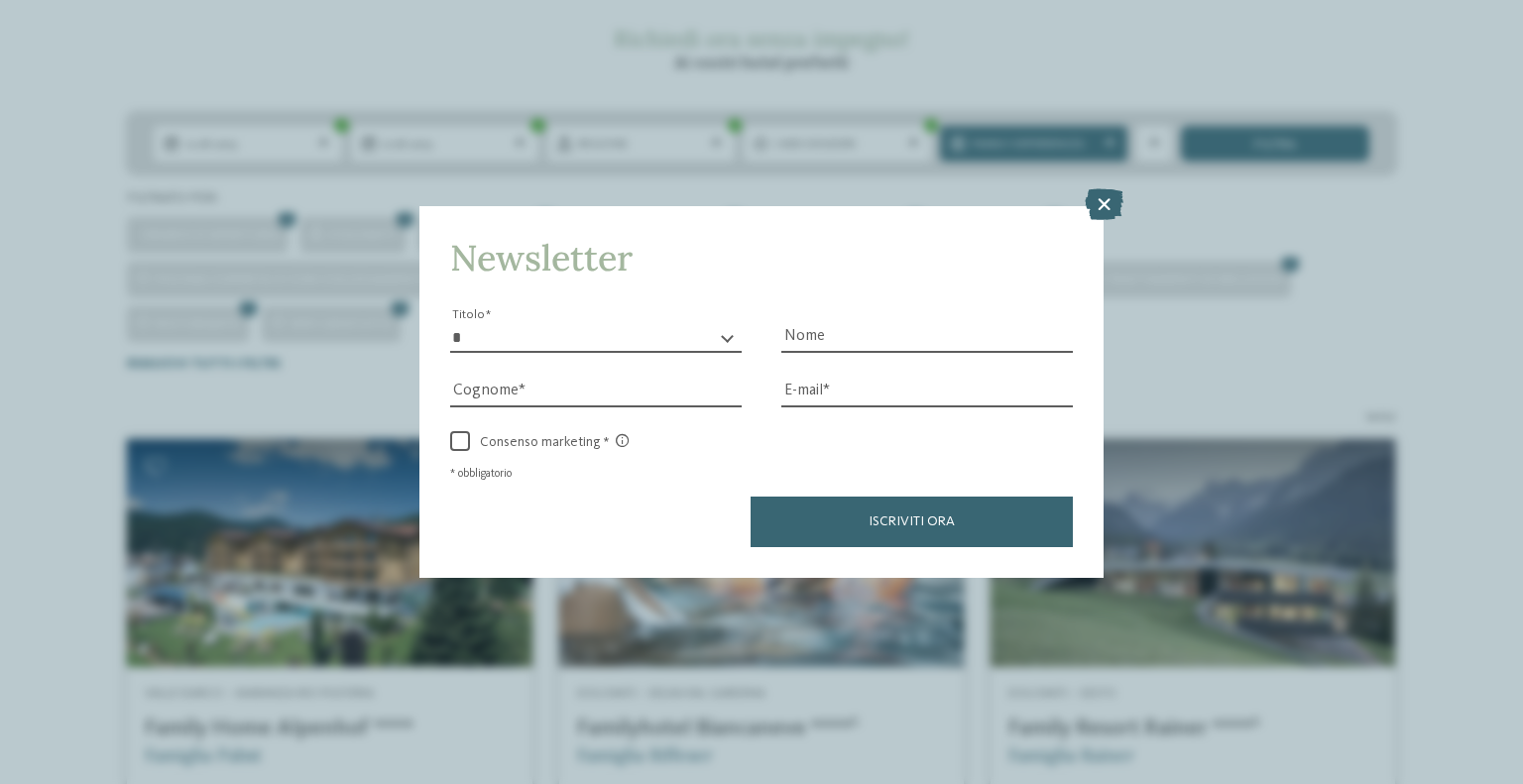 click on "Solo un momento – il sito web sta caricando …
DE
IT
I" at bounding box center [762, 1768] 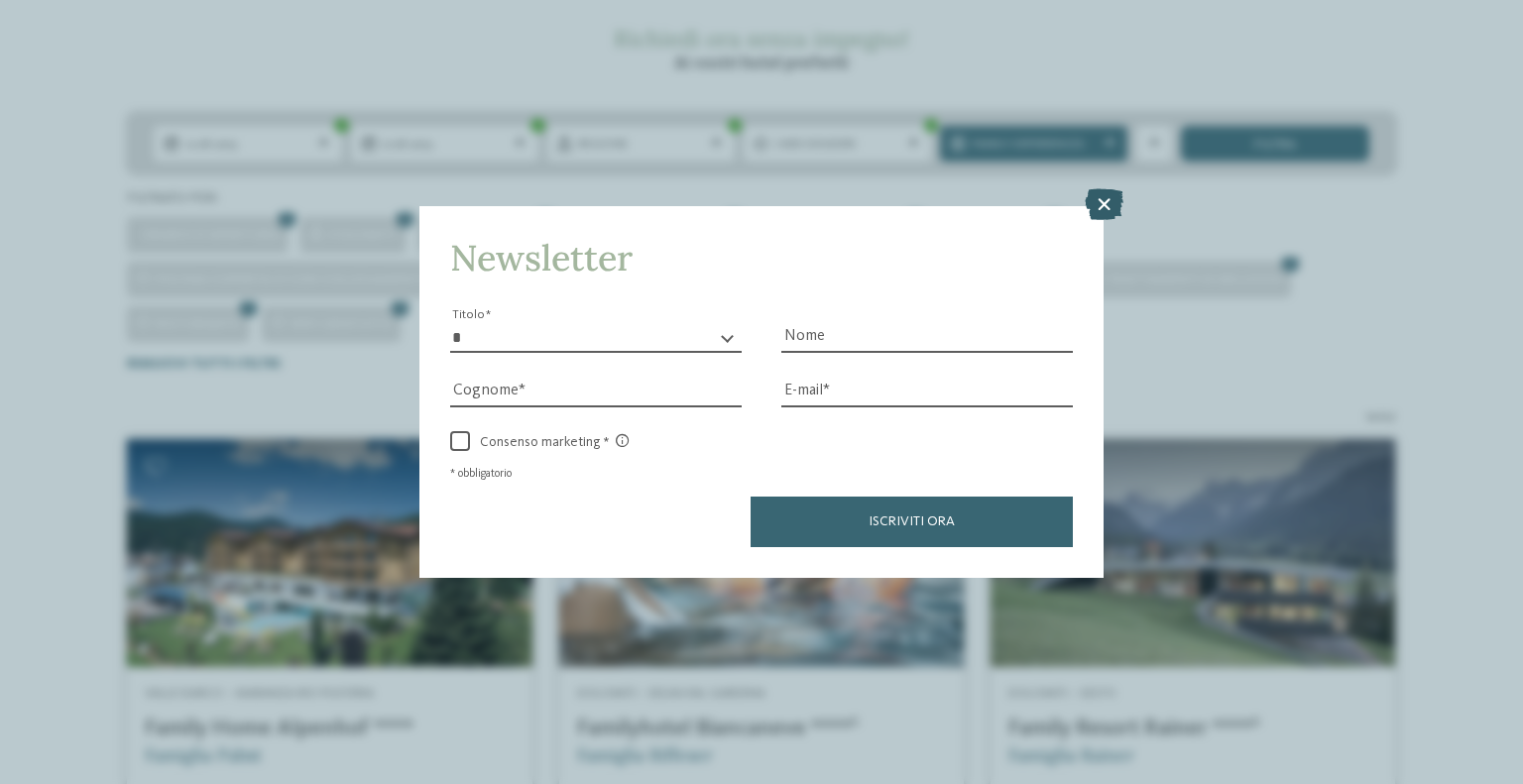 click at bounding box center [1104, 204] 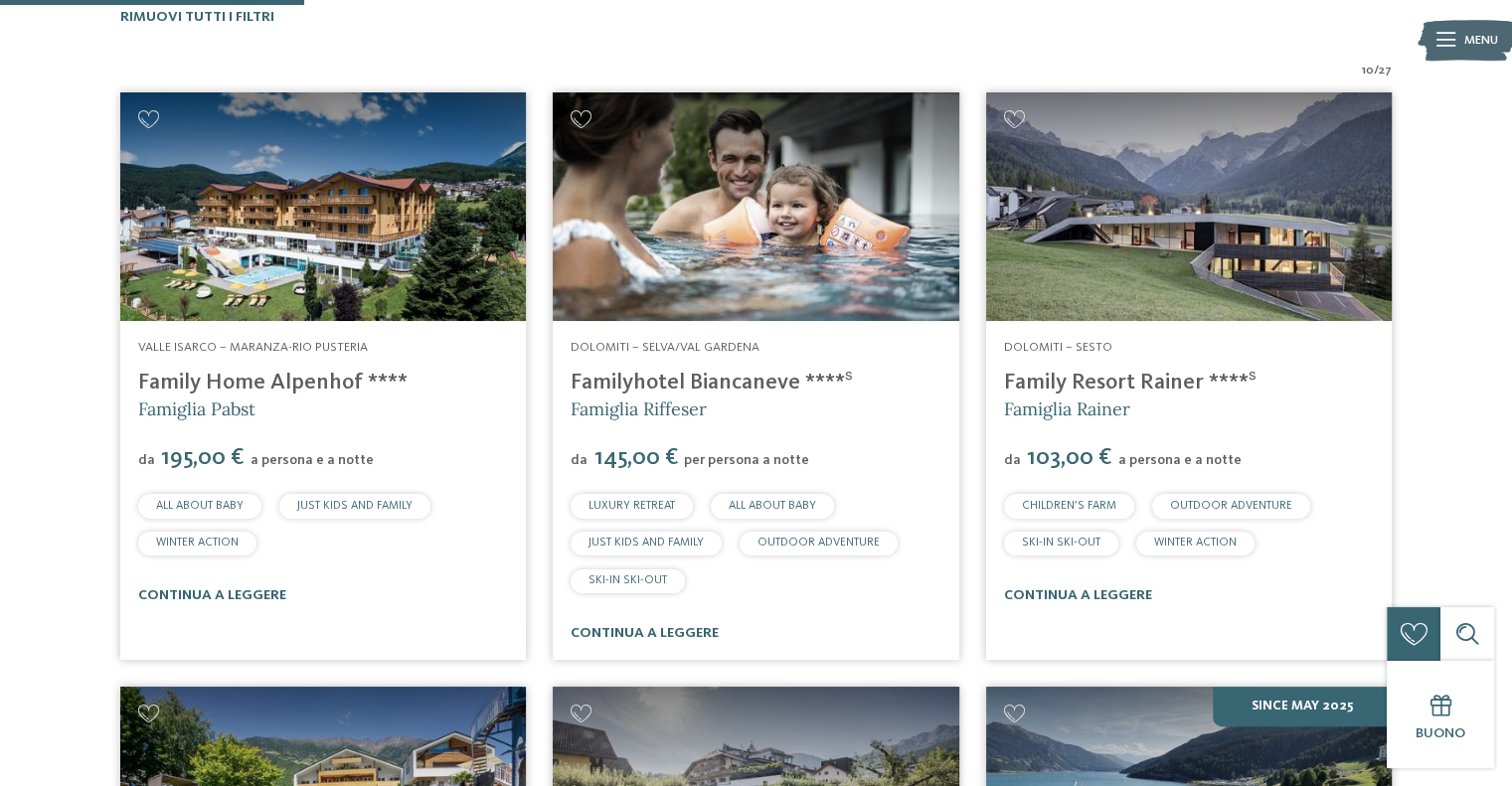 scroll, scrollTop: 705, scrollLeft: 0, axis: vertical 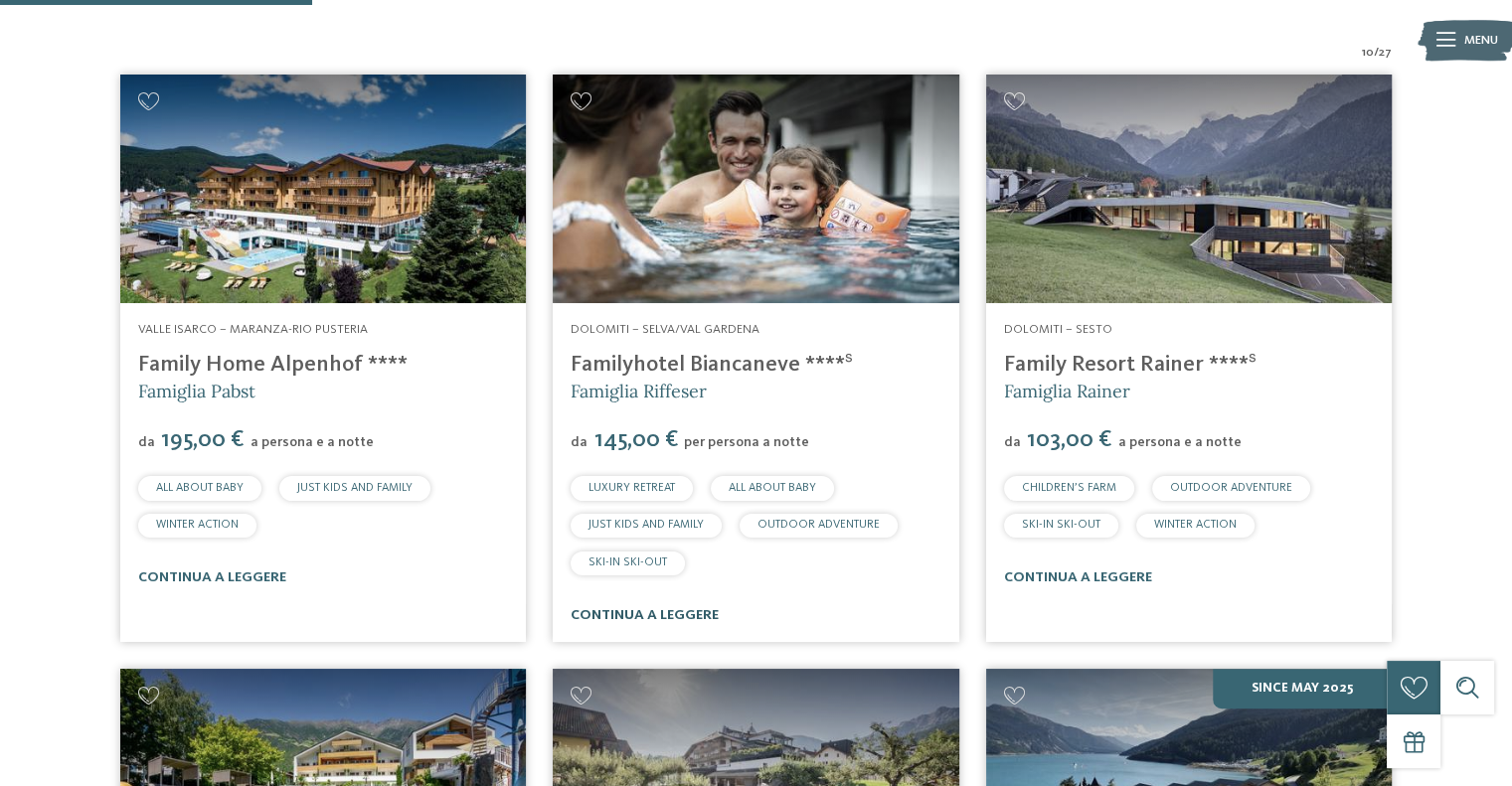 click on "continua a leggere" at bounding box center [644, 615] 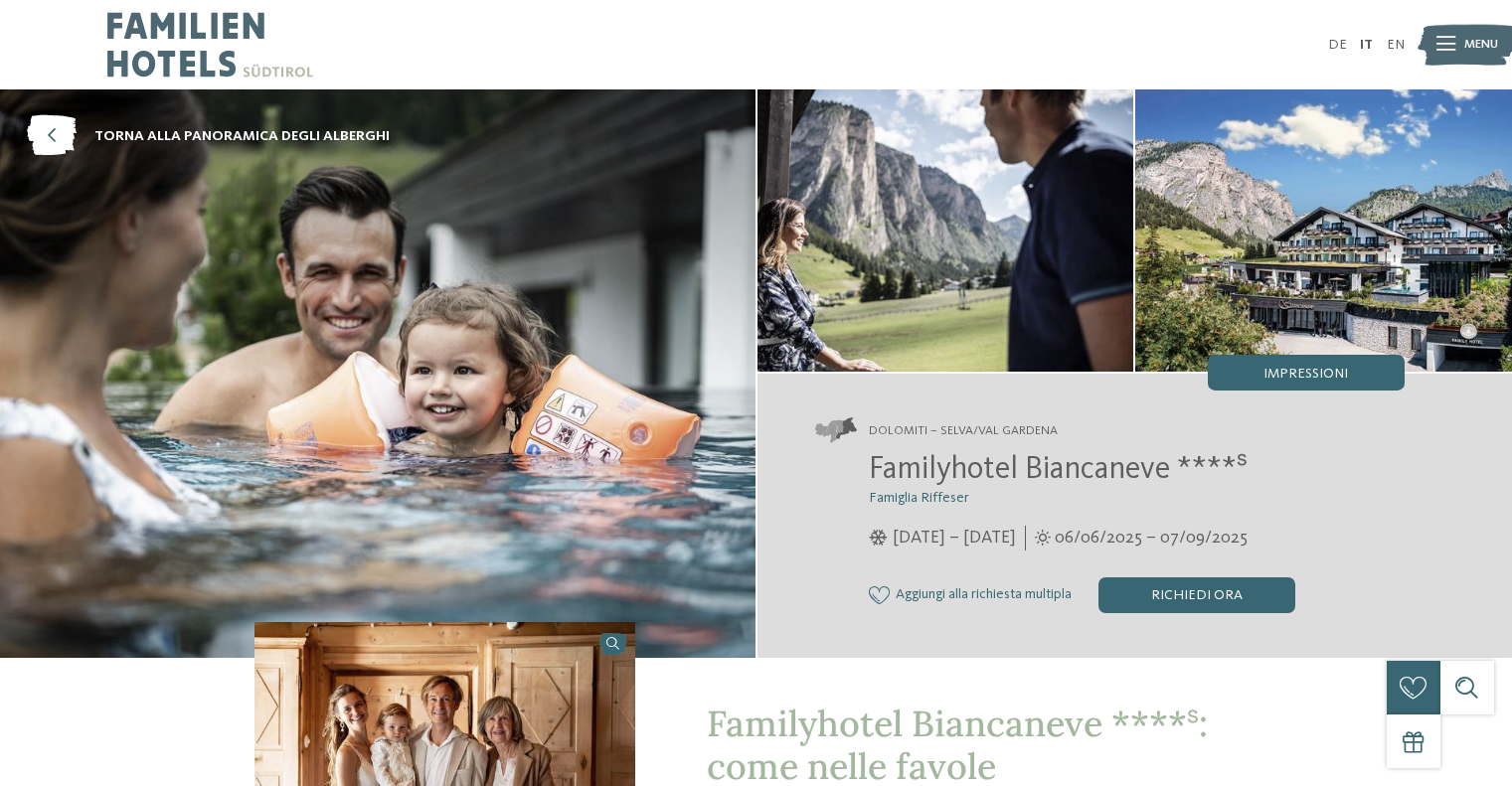 scroll, scrollTop: 0, scrollLeft: 0, axis: both 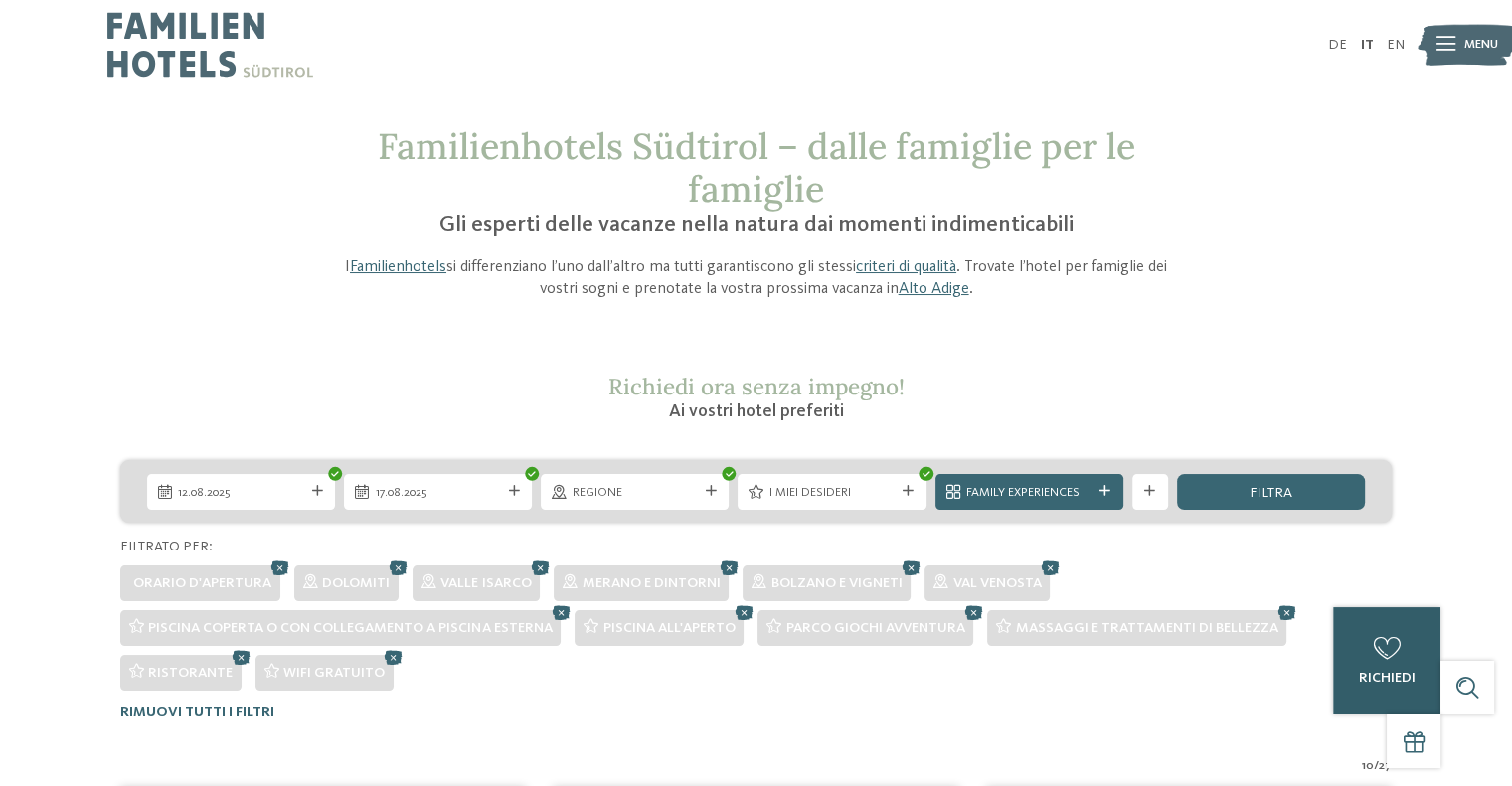 click on "0
richiedi
0   di   5
hotel aggiunti alla richiesta
Richiedi ora" at bounding box center (1387, 661) 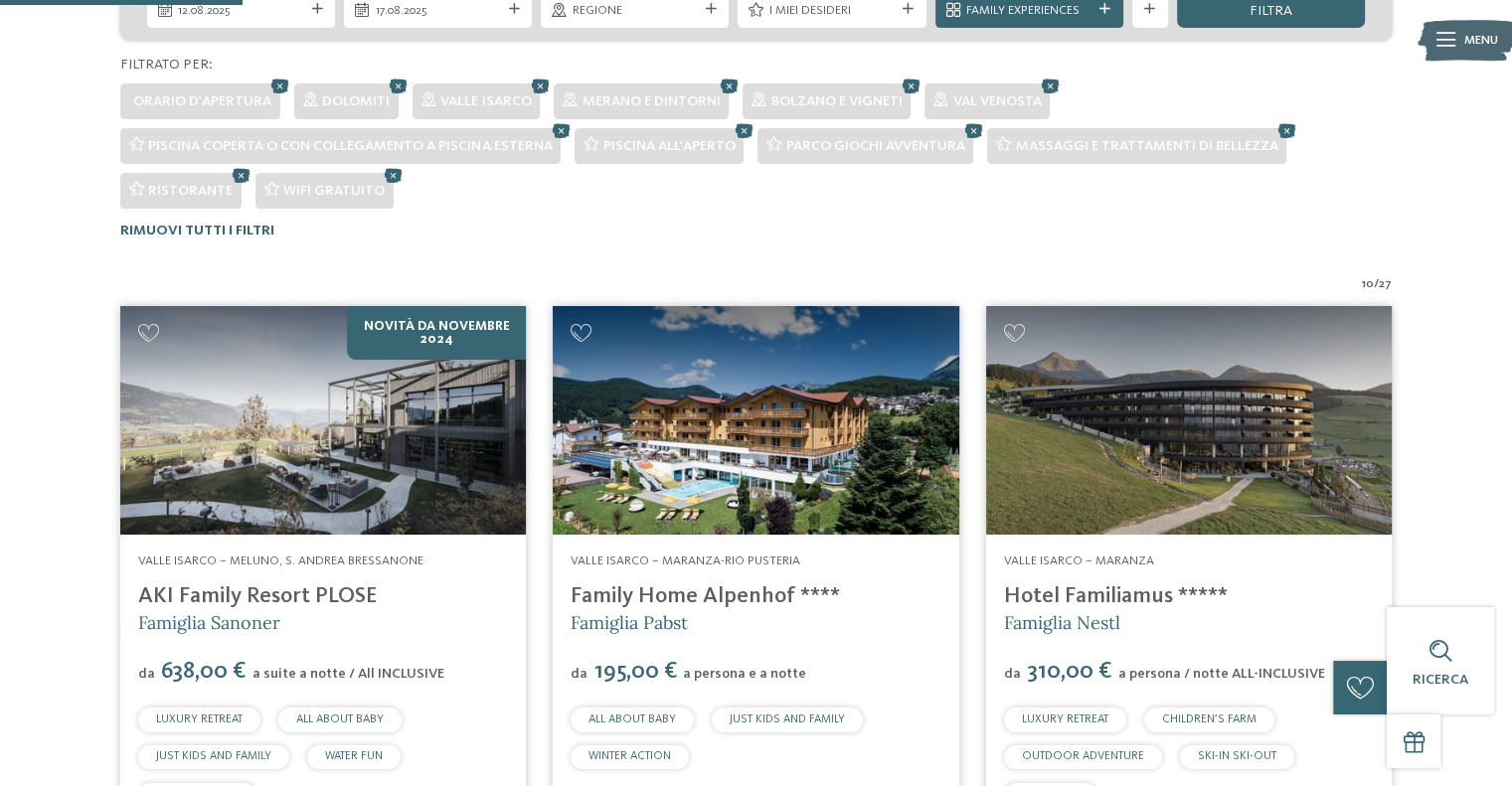 scroll, scrollTop: 572, scrollLeft: 0, axis: vertical 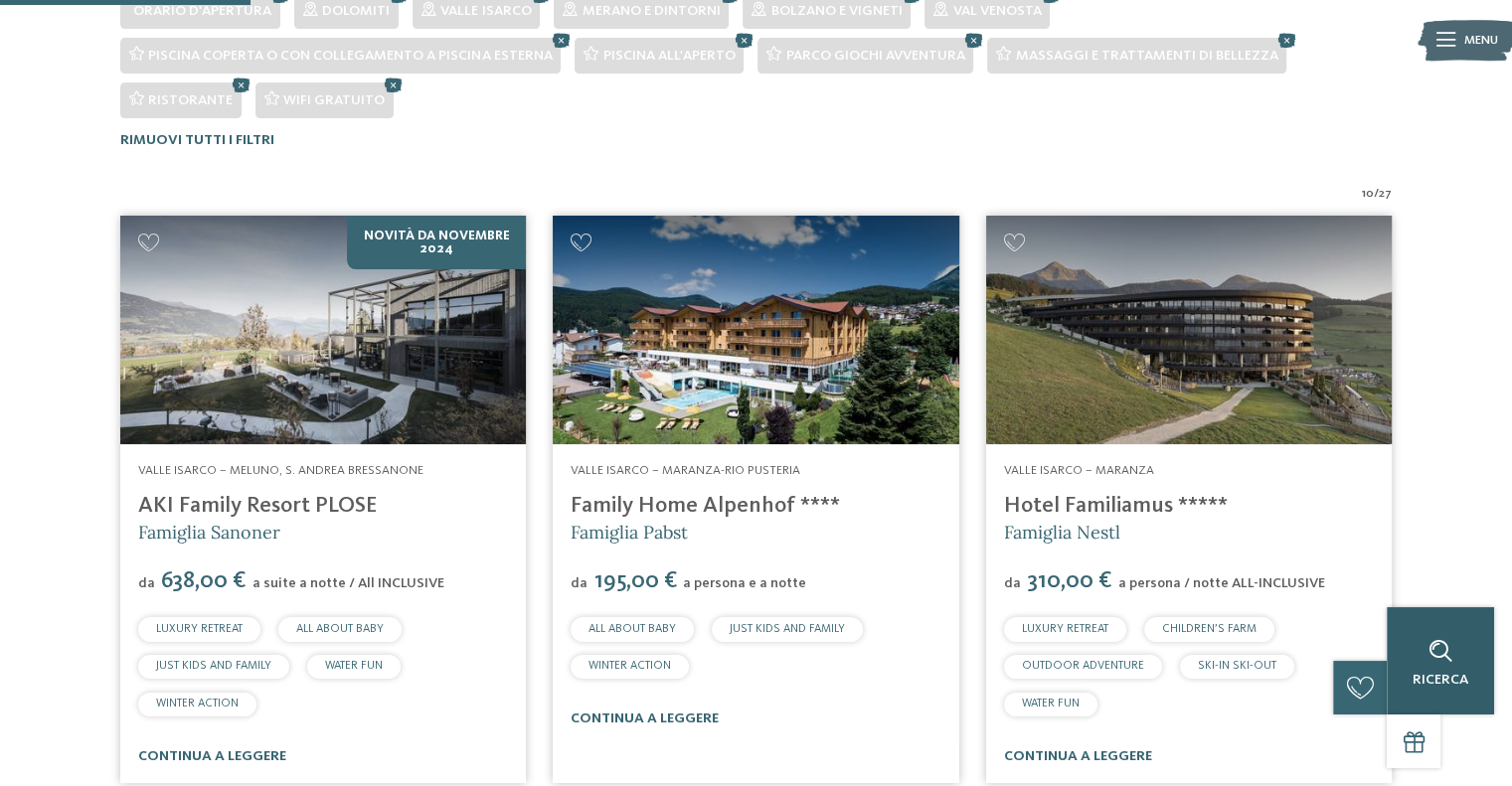 click on "Ricerca" at bounding box center [1440, 661] 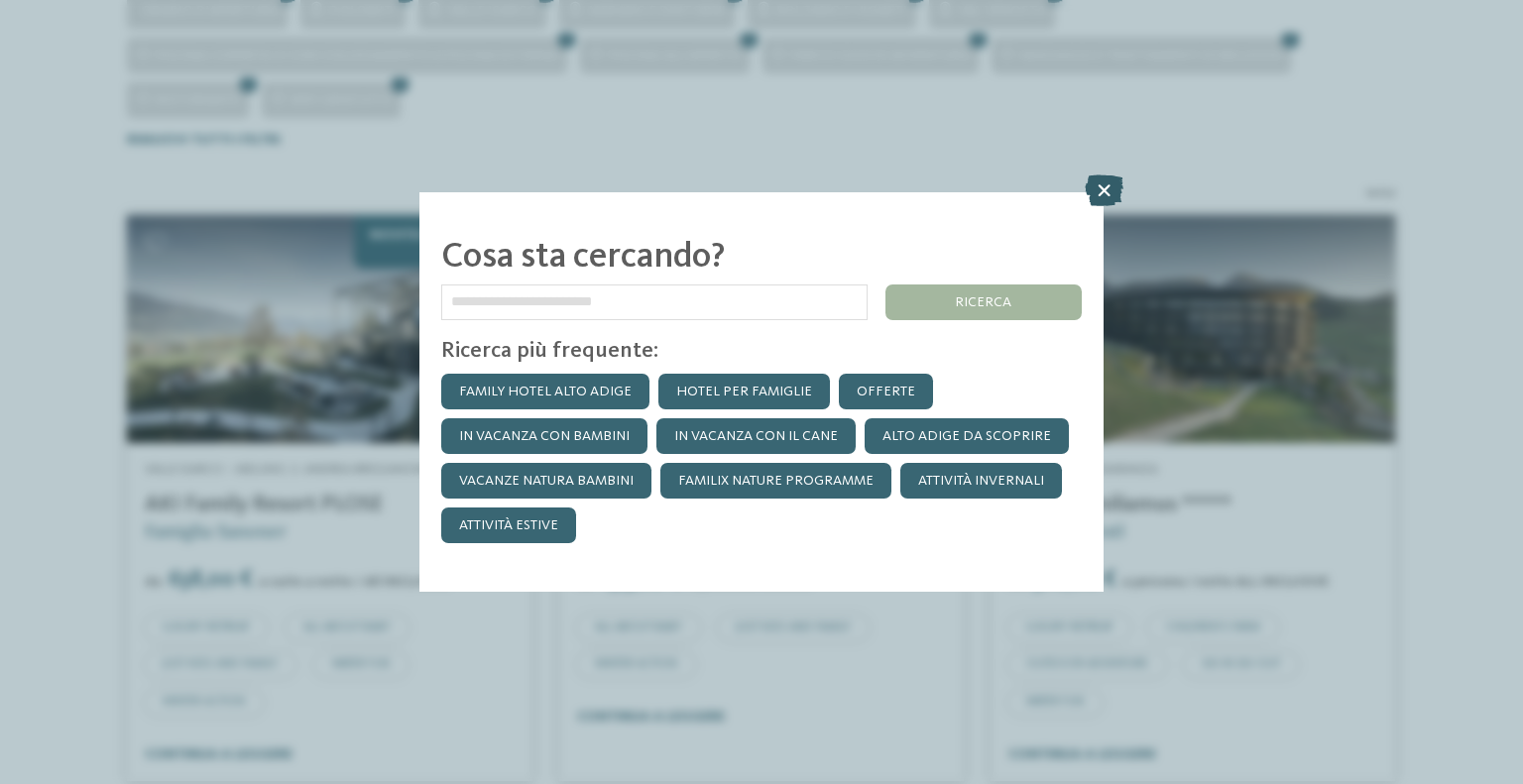 click at bounding box center (1104, 190) 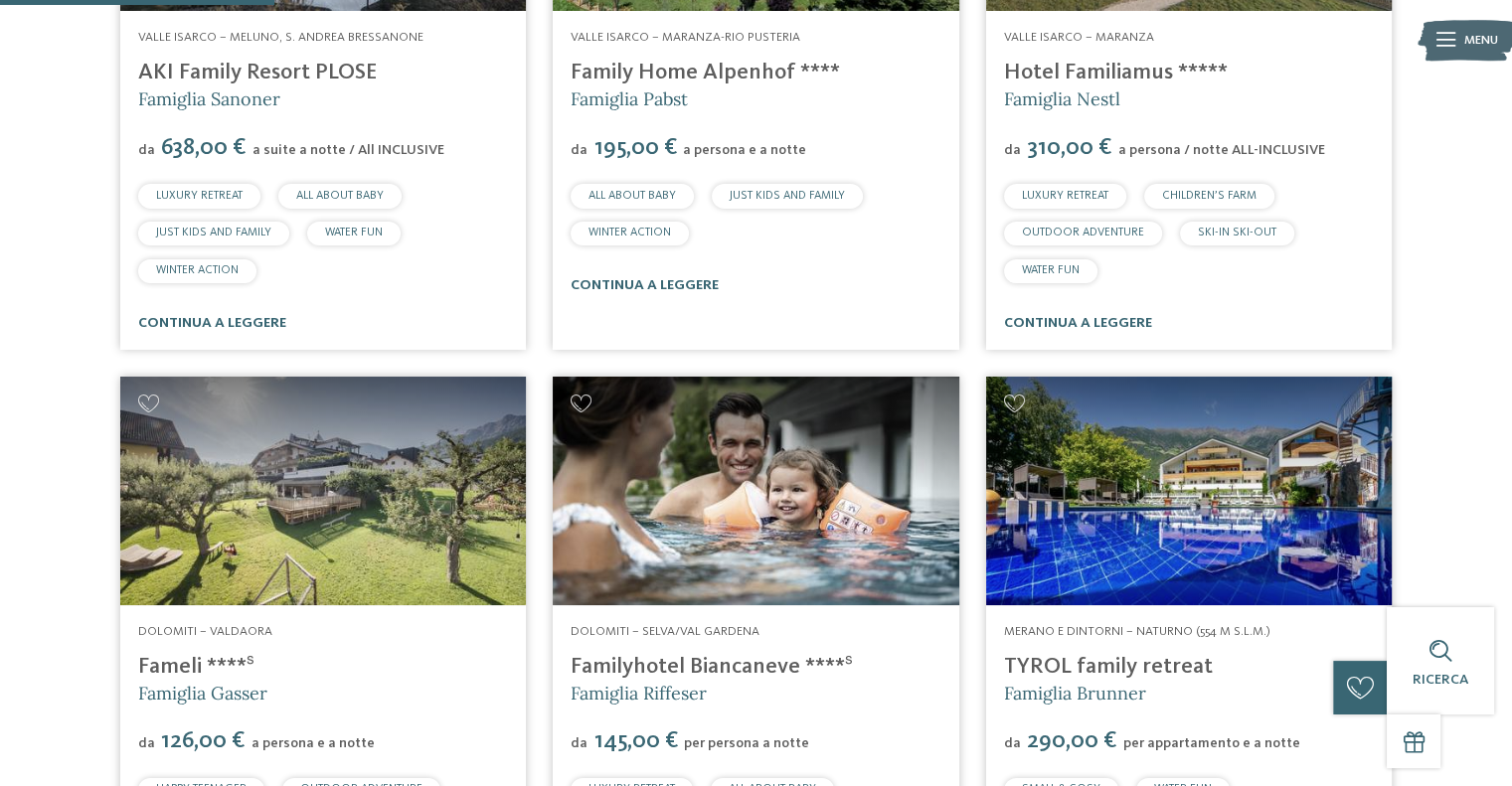 scroll, scrollTop: 0, scrollLeft: 0, axis: both 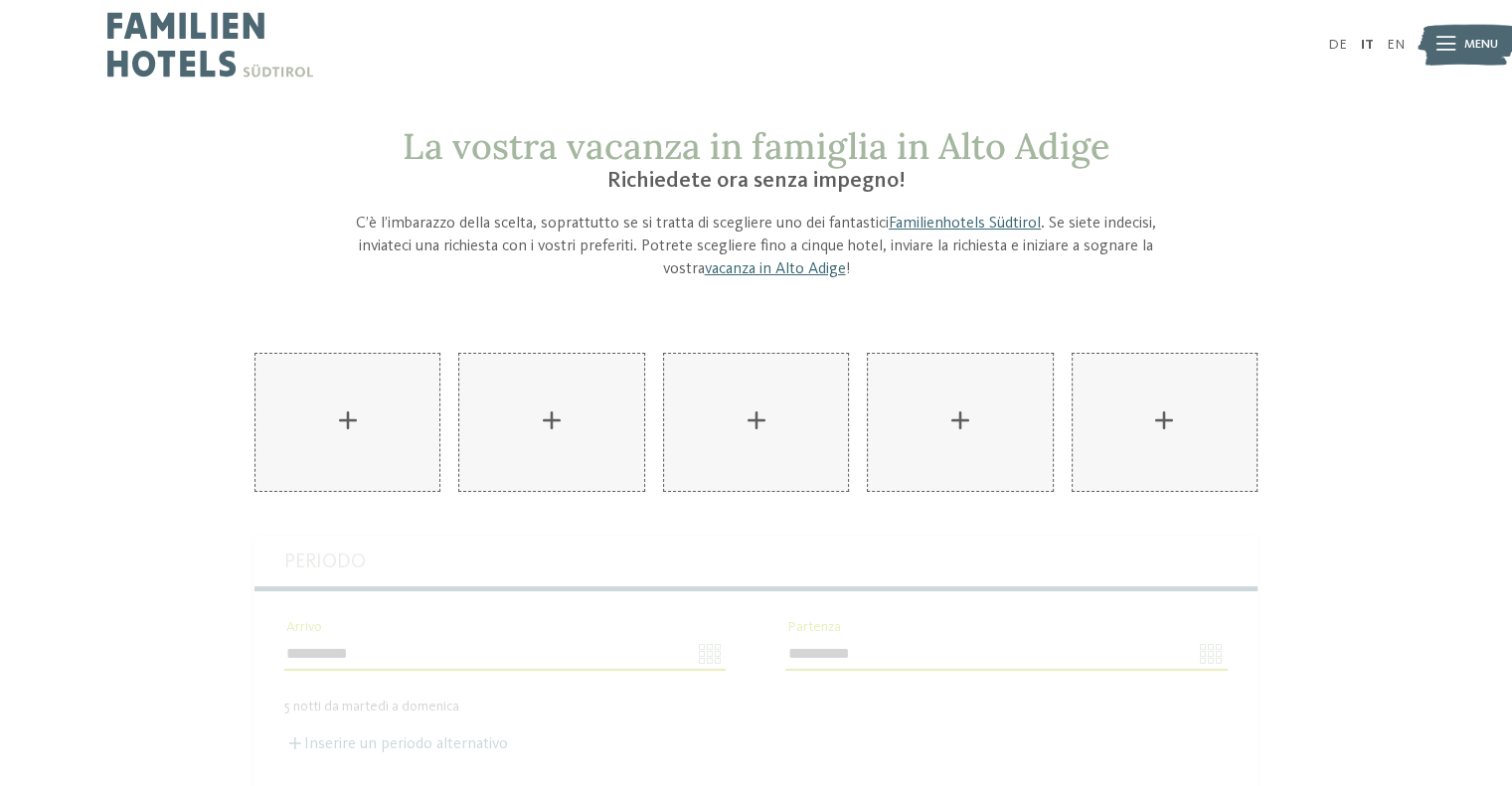 click on "**********" at bounding box center (756, 1041) 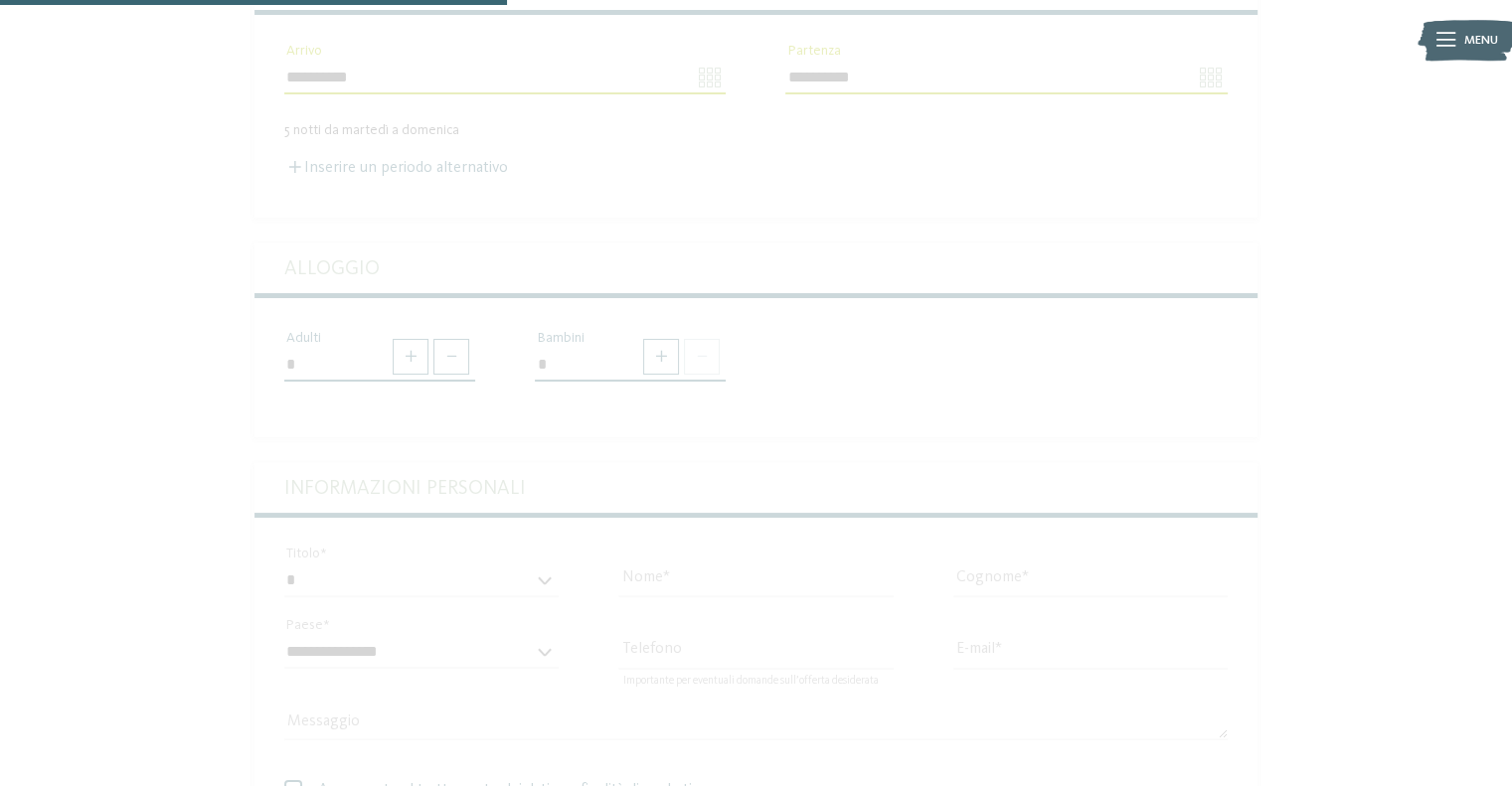 scroll, scrollTop: 587, scrollLeft: 0, axis: vertical 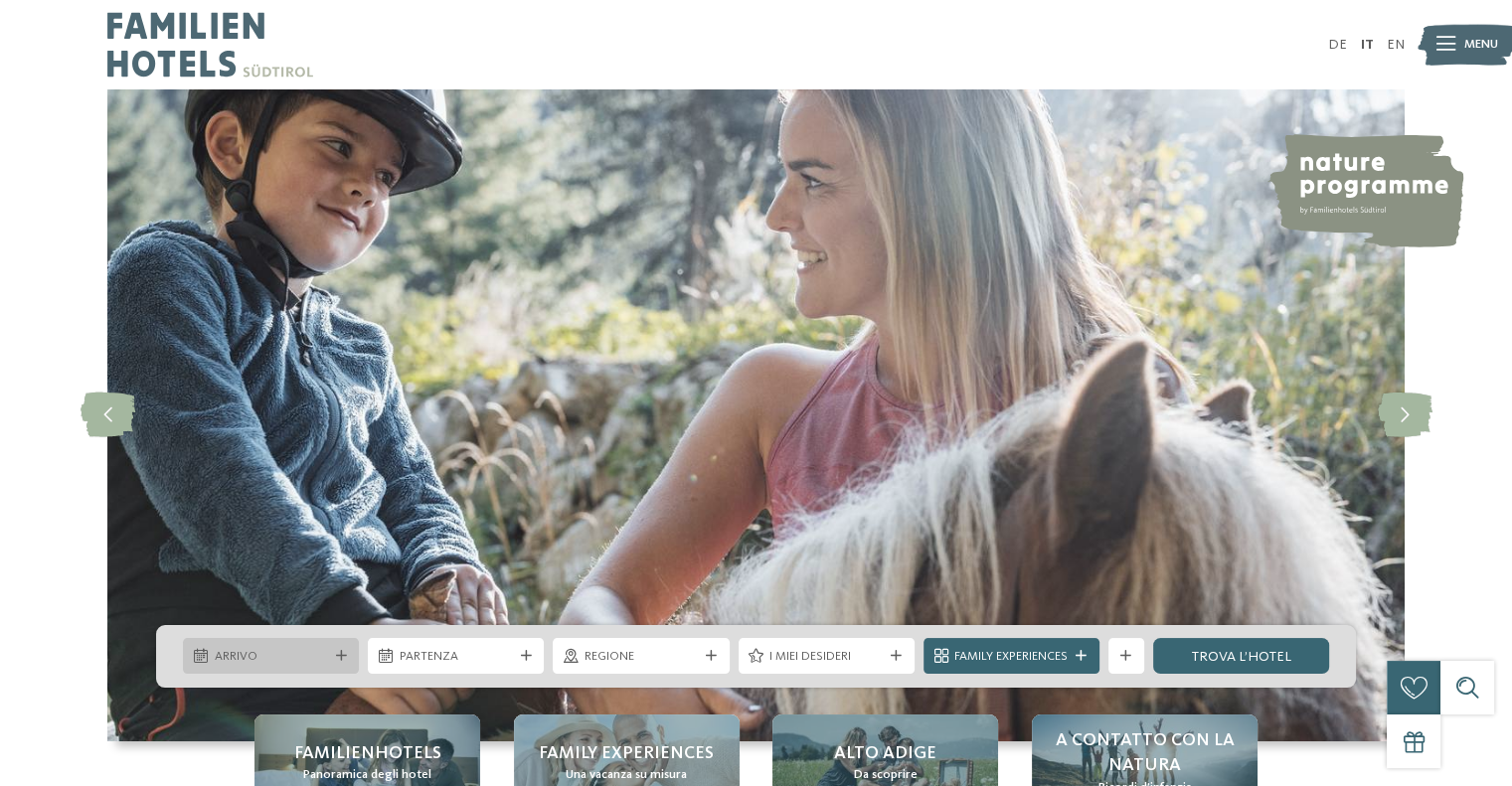 click on "Arrivo" at bounding box center (271, 657) 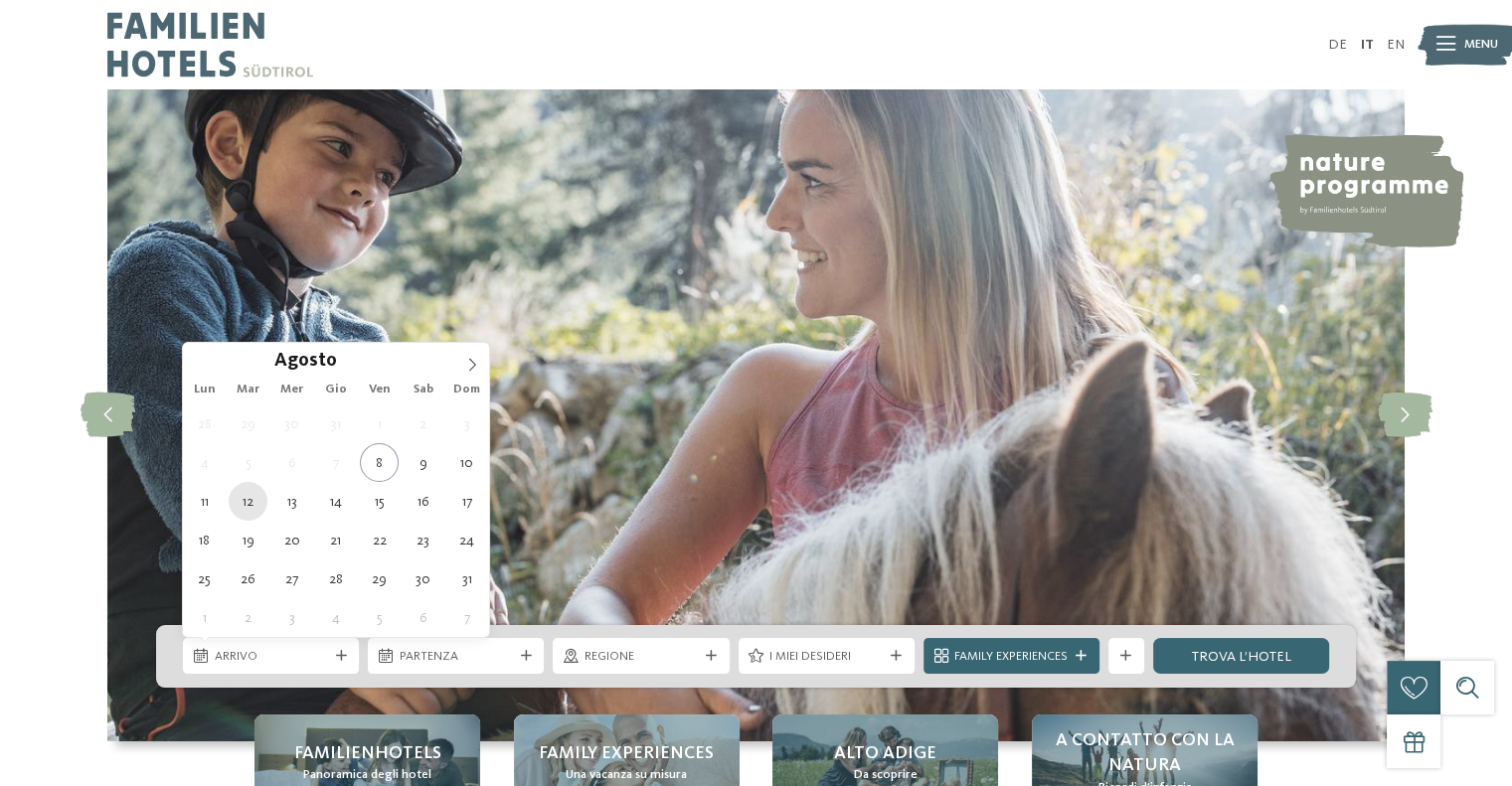type on "12.08.2025" 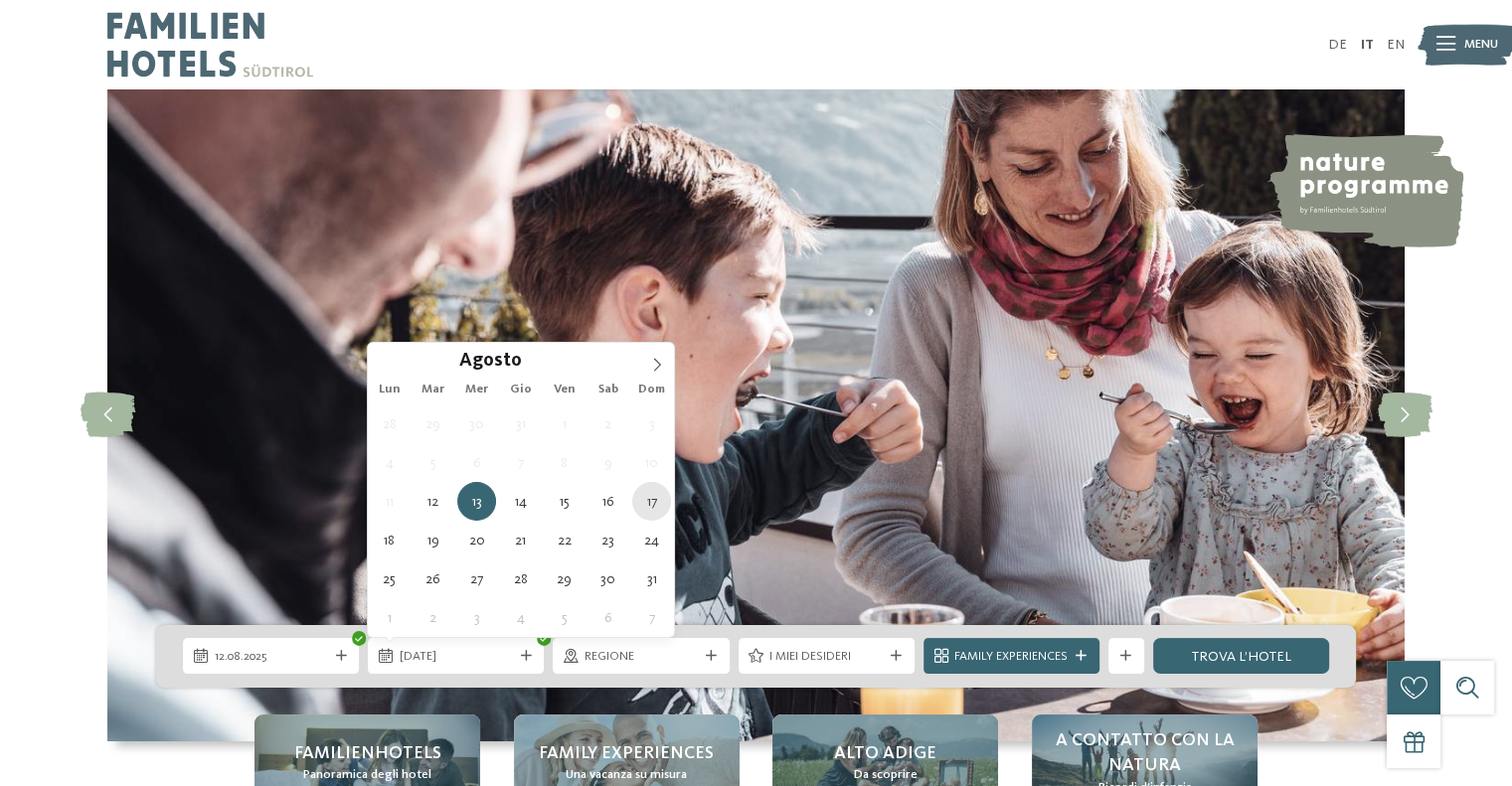type on "17.08.2025" 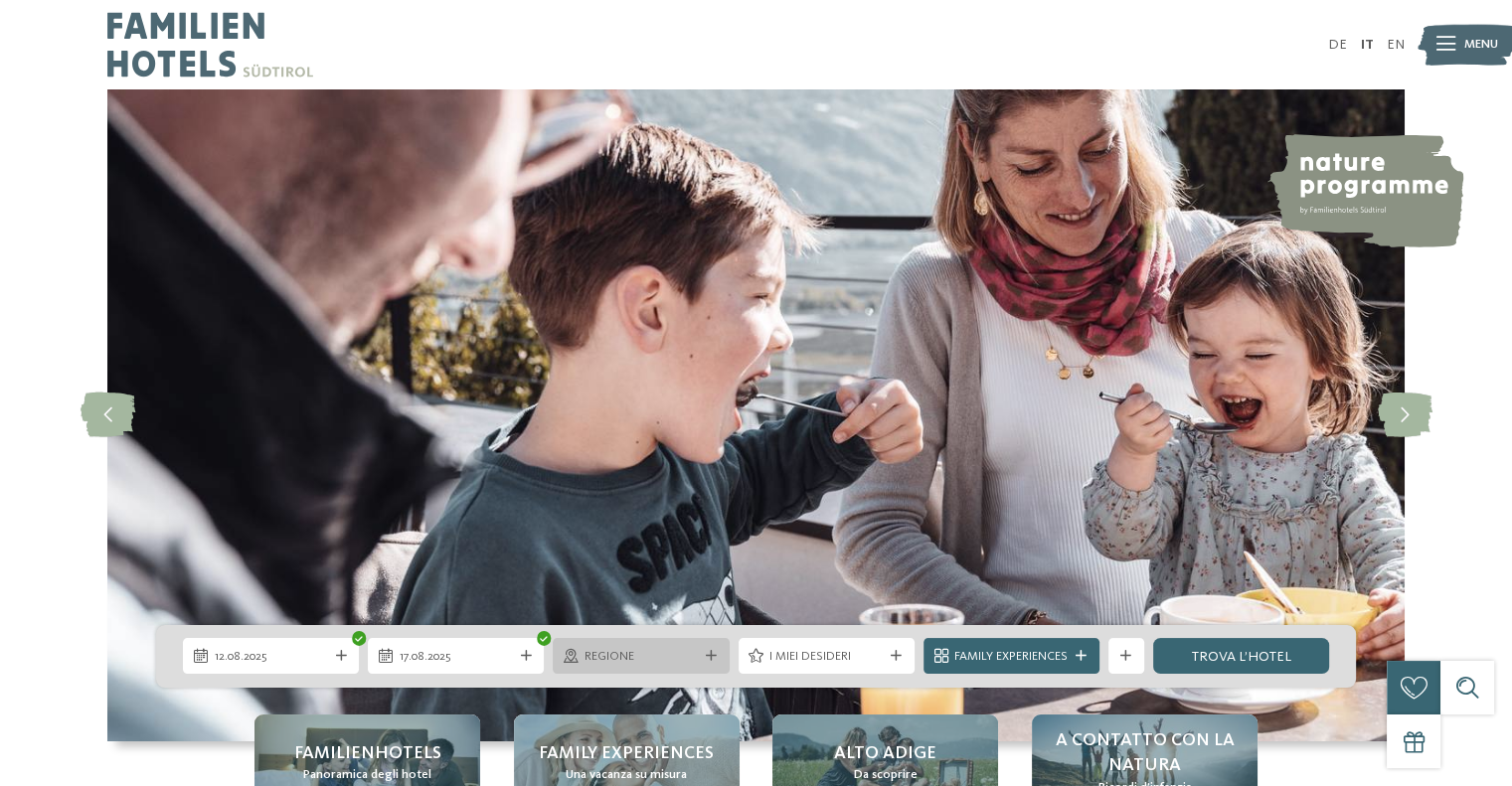 click on "Regione" at bounding box center [640, 656] 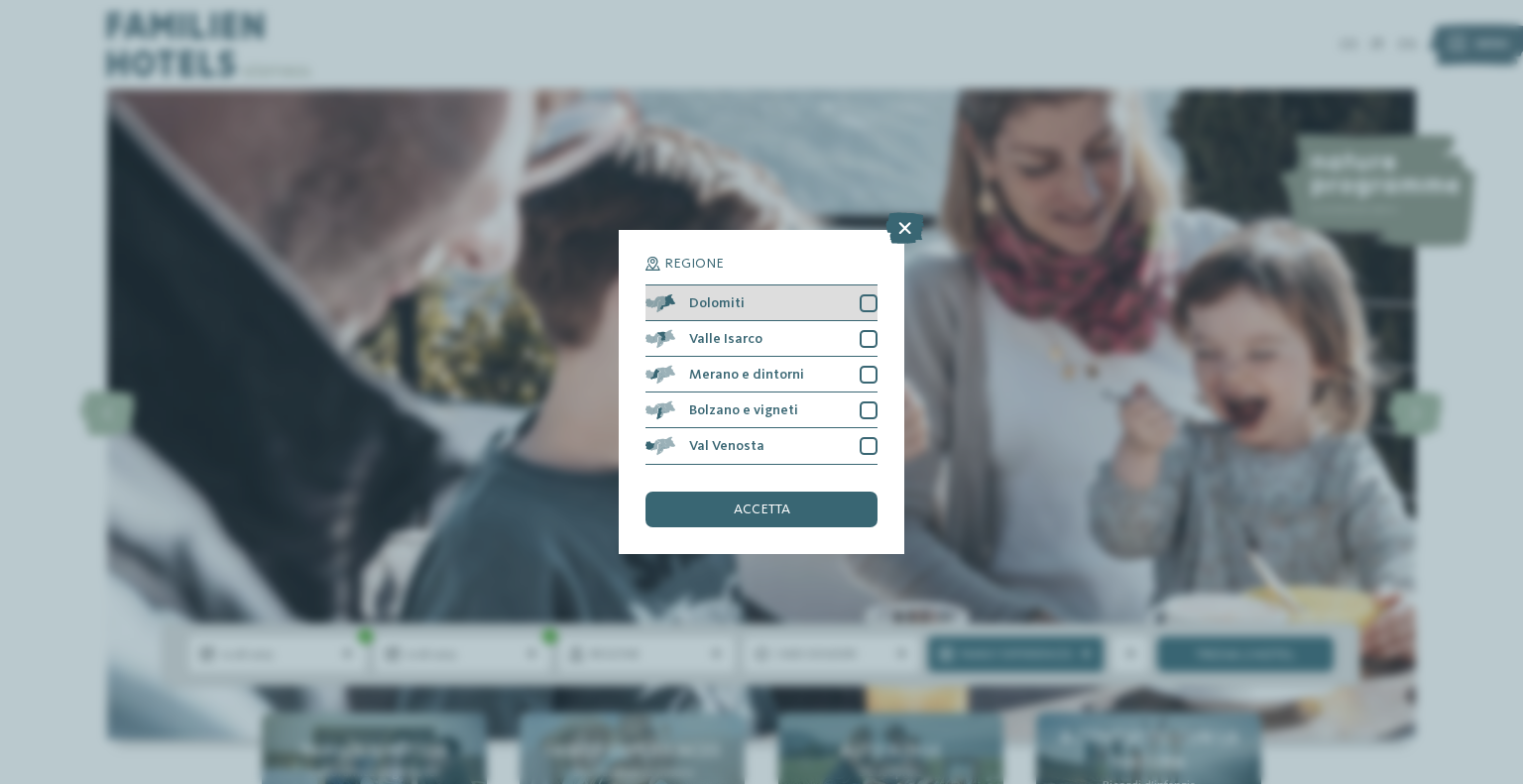 click at bounding box center (869, 303) 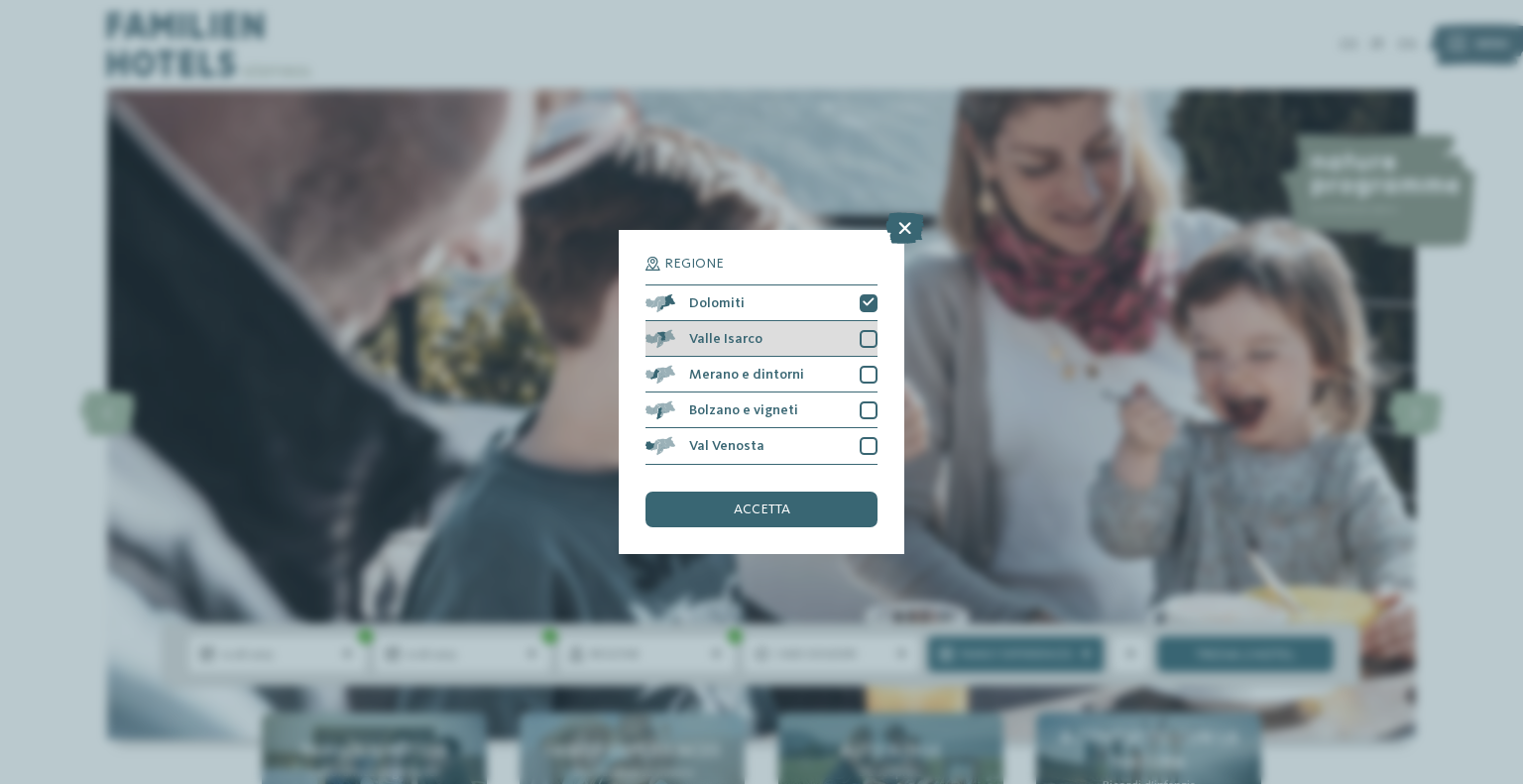 click at bounding box center (869, 339) 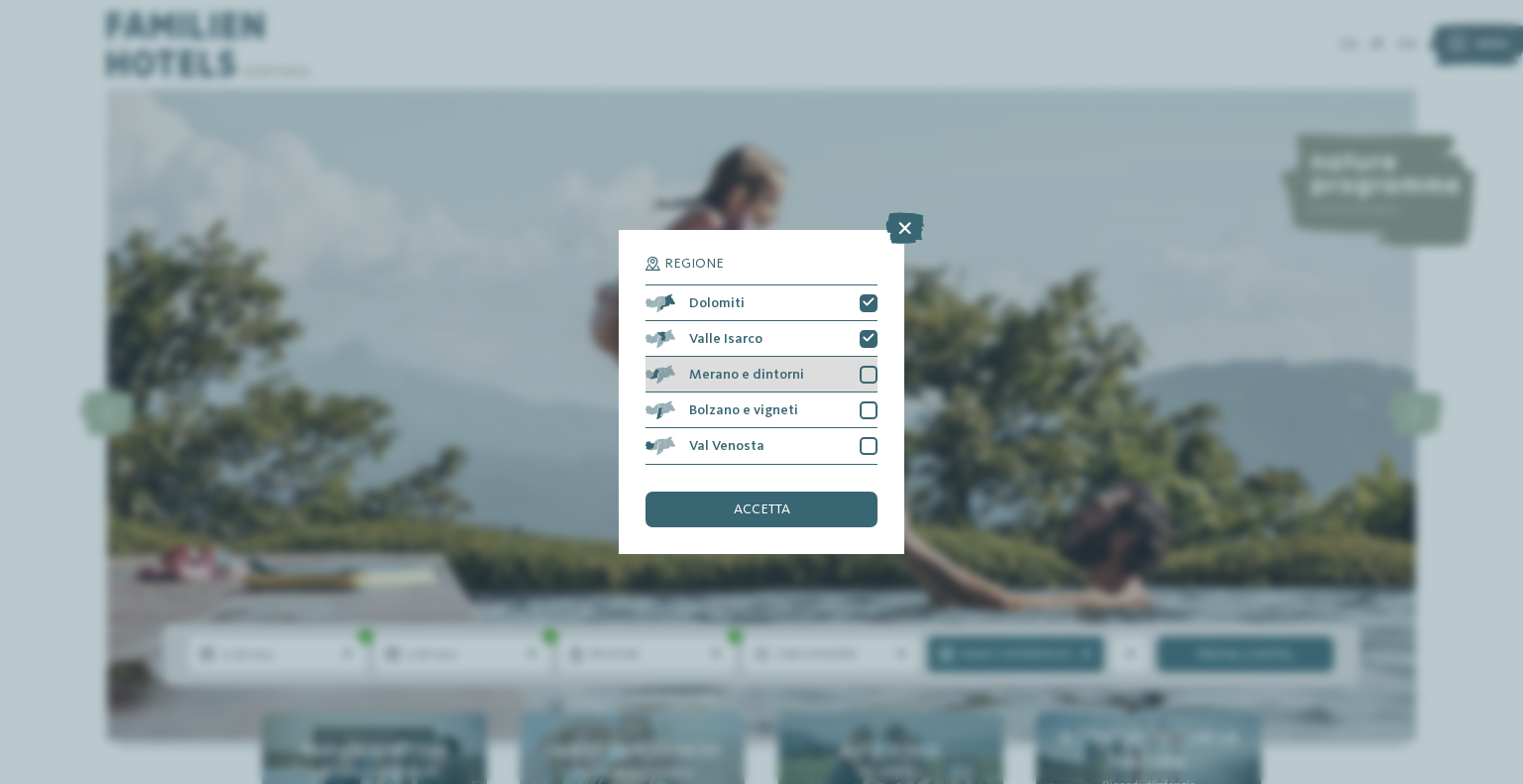click at bounding box center (869, 375) 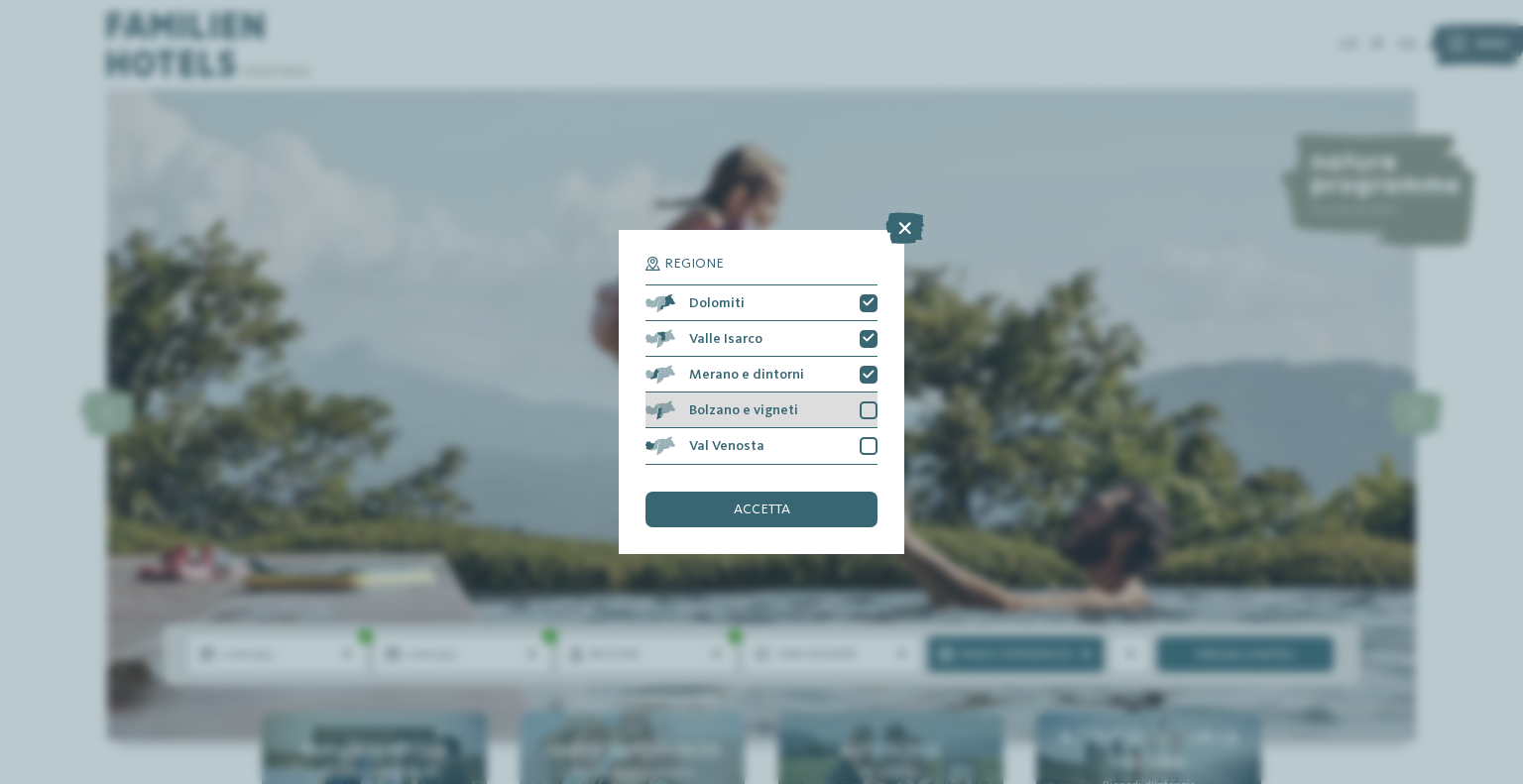 click at bounding box center (869, 410) 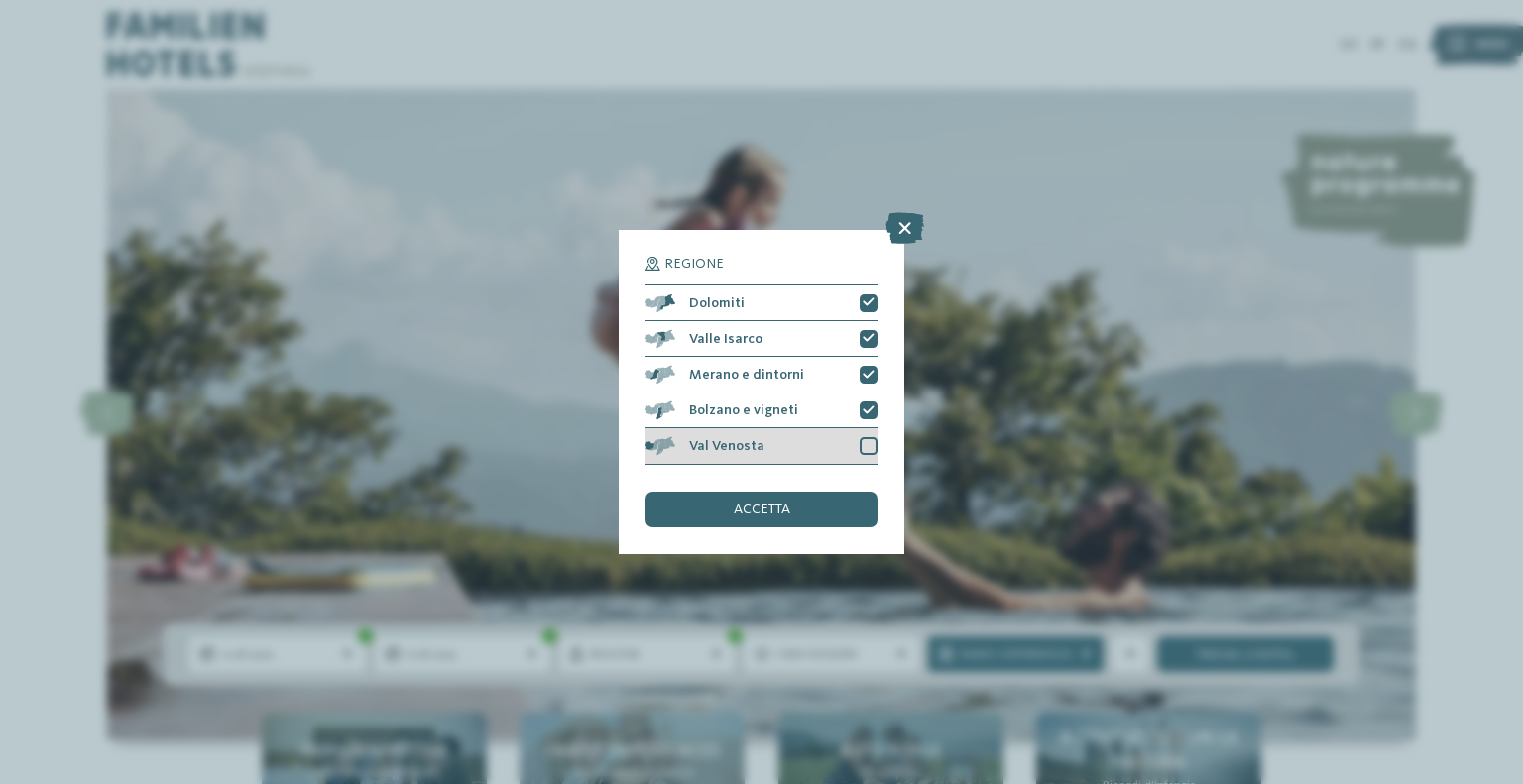 click at bounding box center [869, 446] 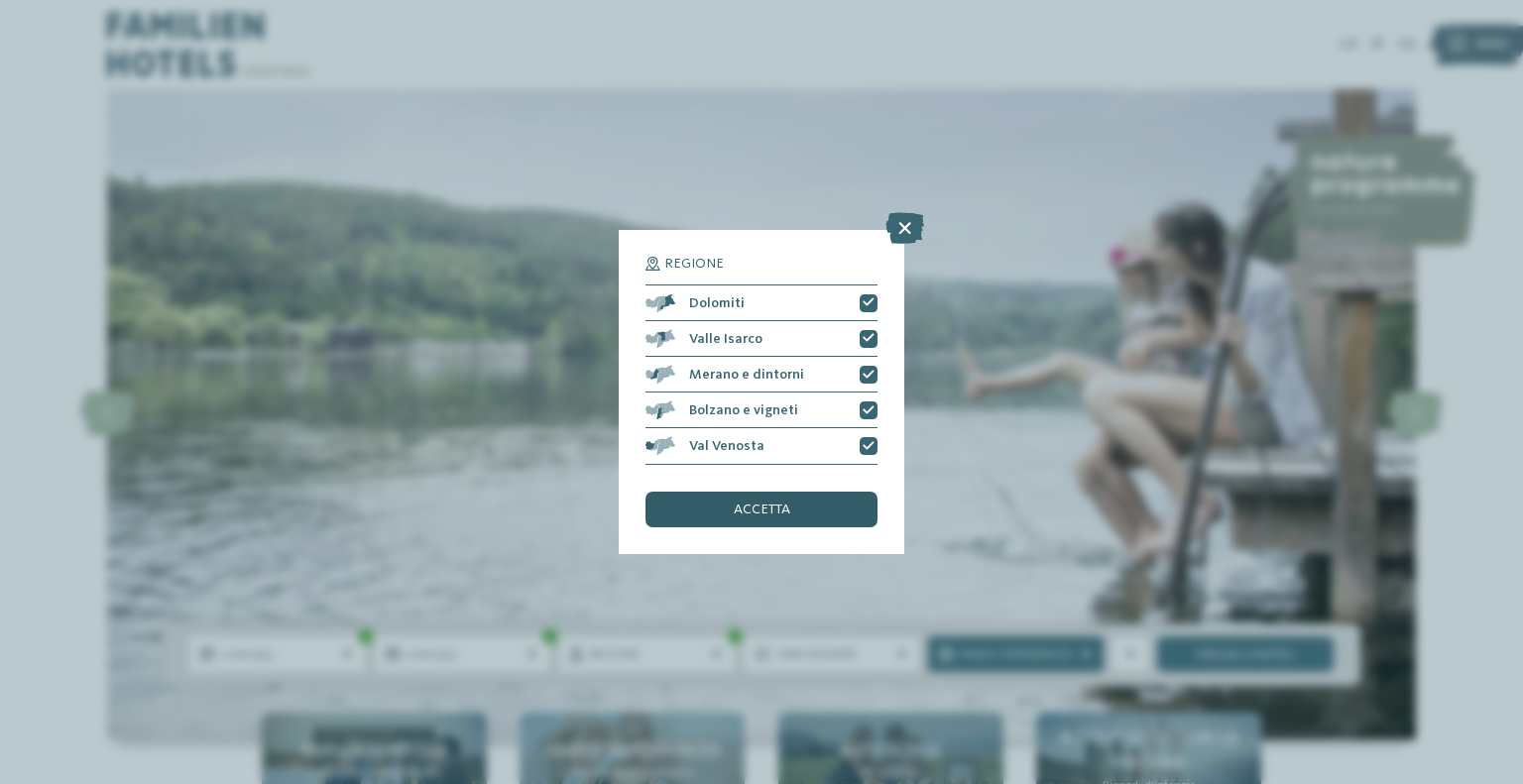 click on "accetta" at bounding box center (762, 509) 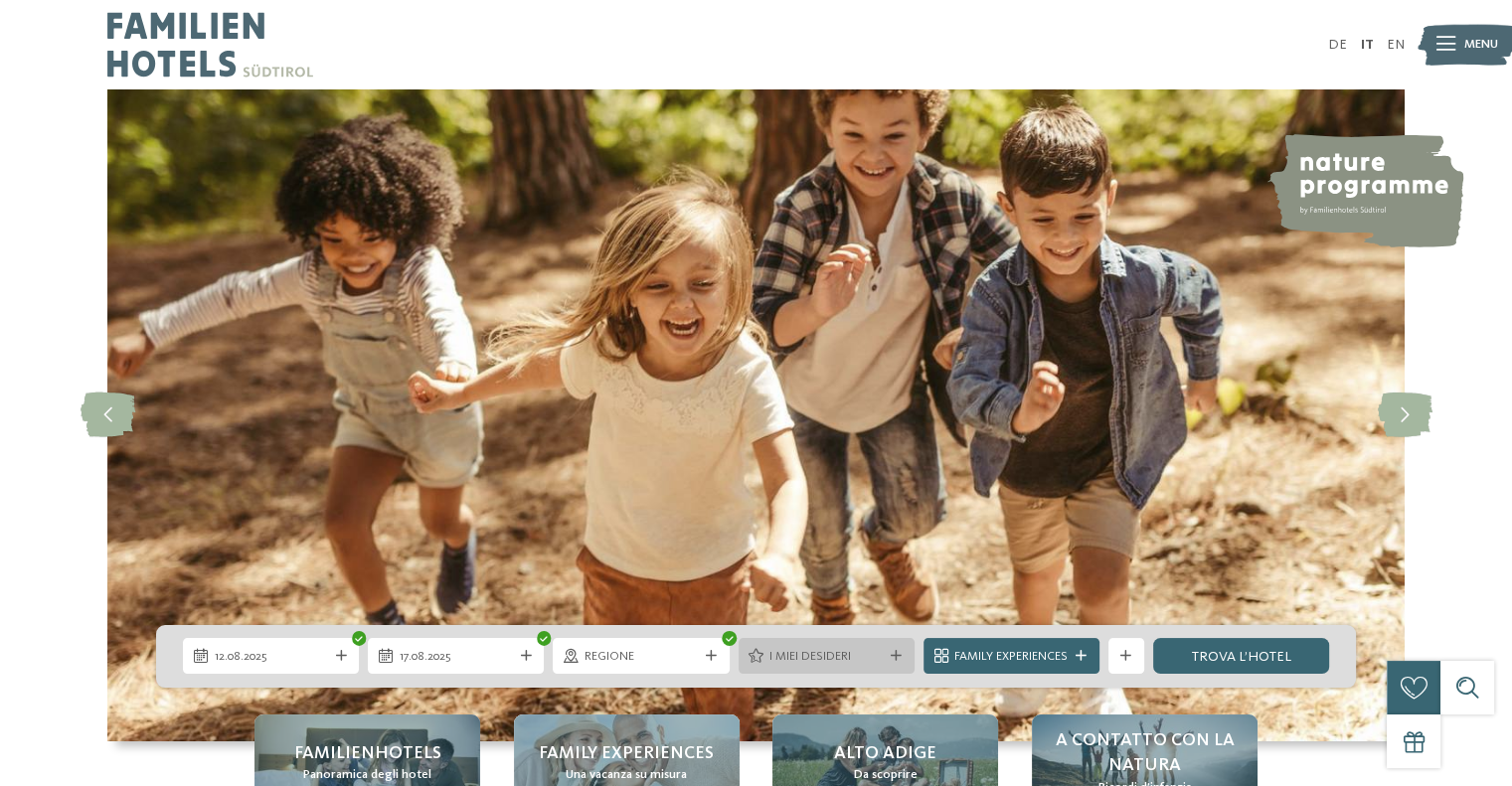 click on "I miei desideri" at bounding box center [826, 657] 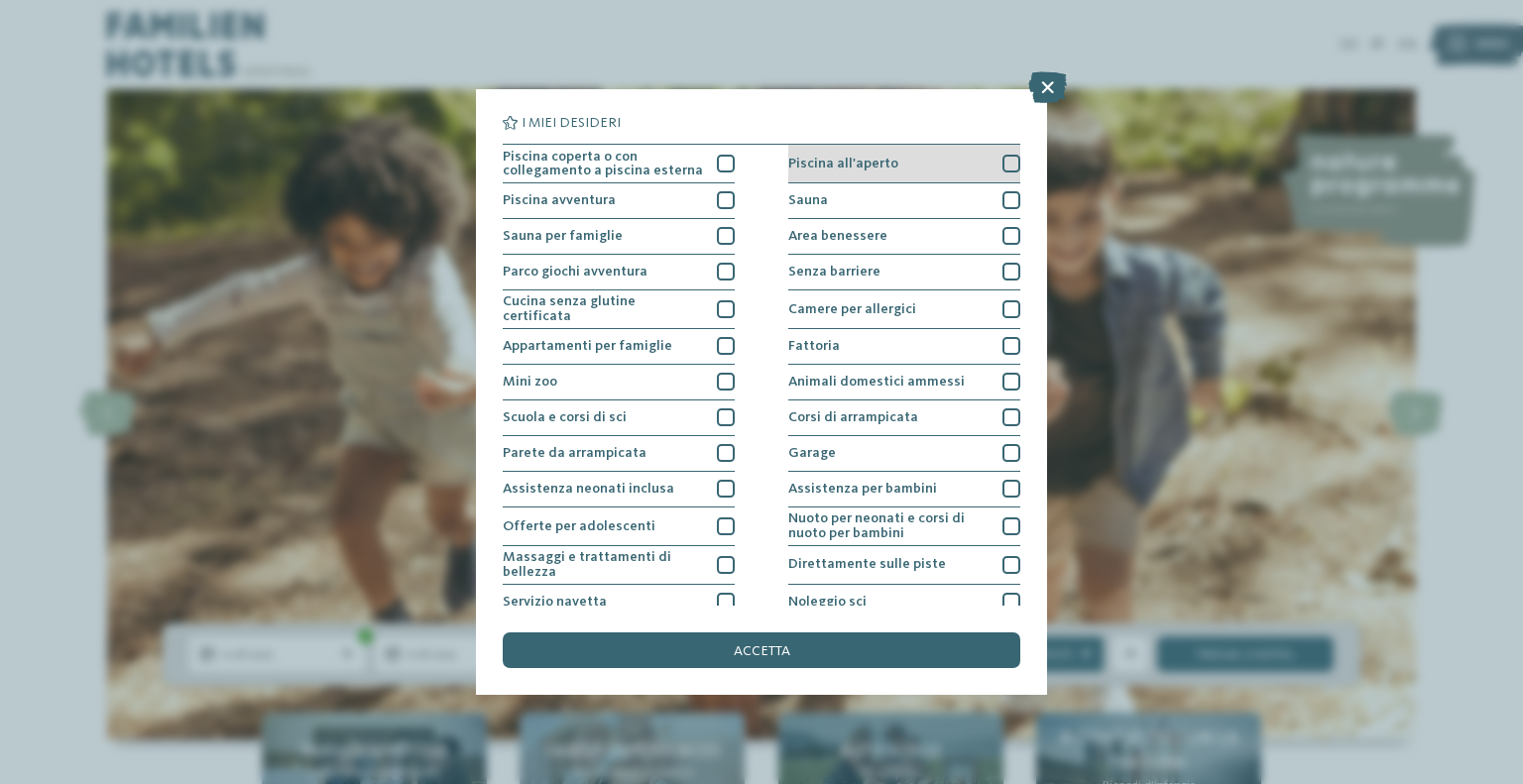 click on "Piscina all'aperto" at bounding box center (843, 164) 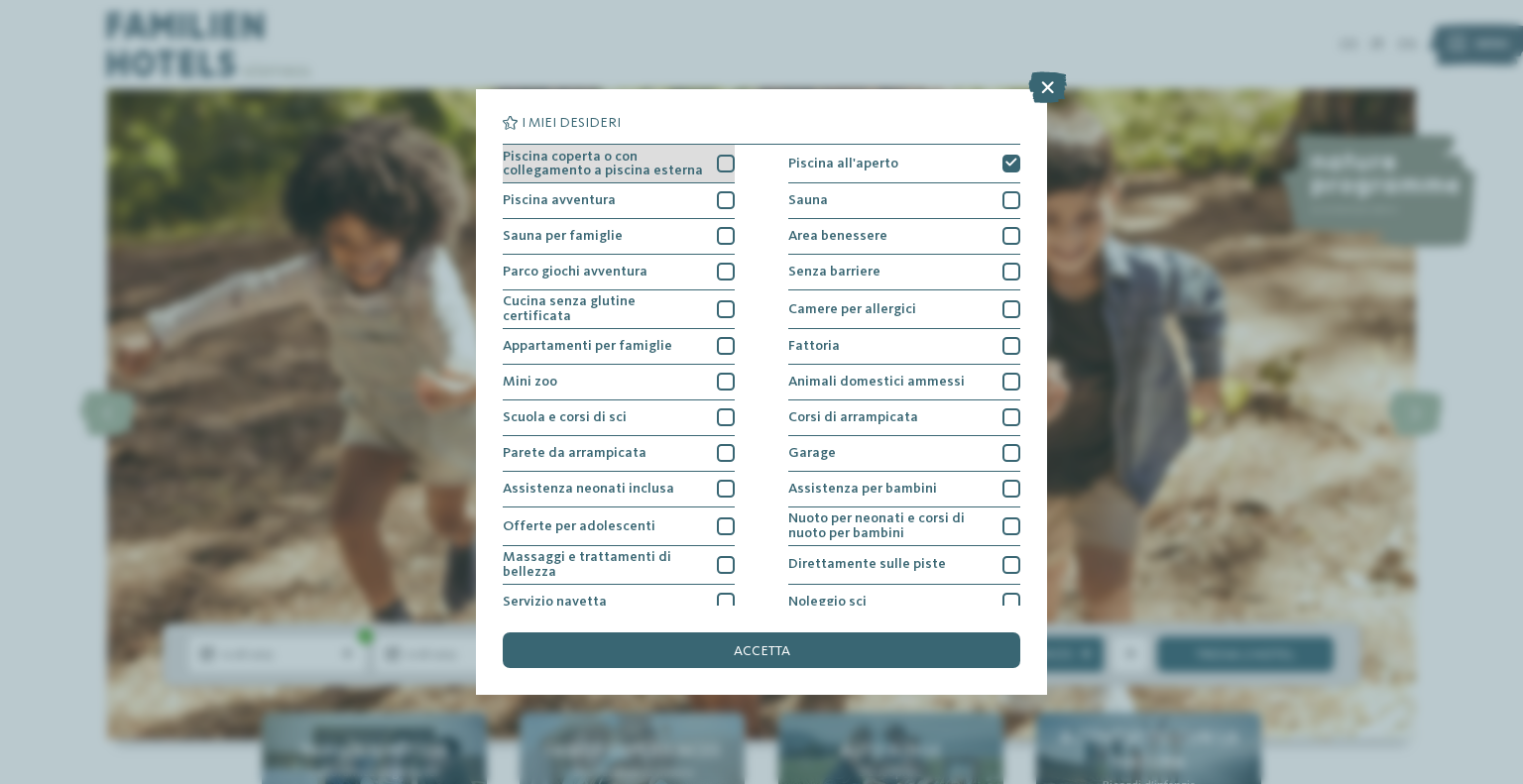 click on "Piscina coperta o con collegamento a piscina esterna" at bounding box center [619, 164] 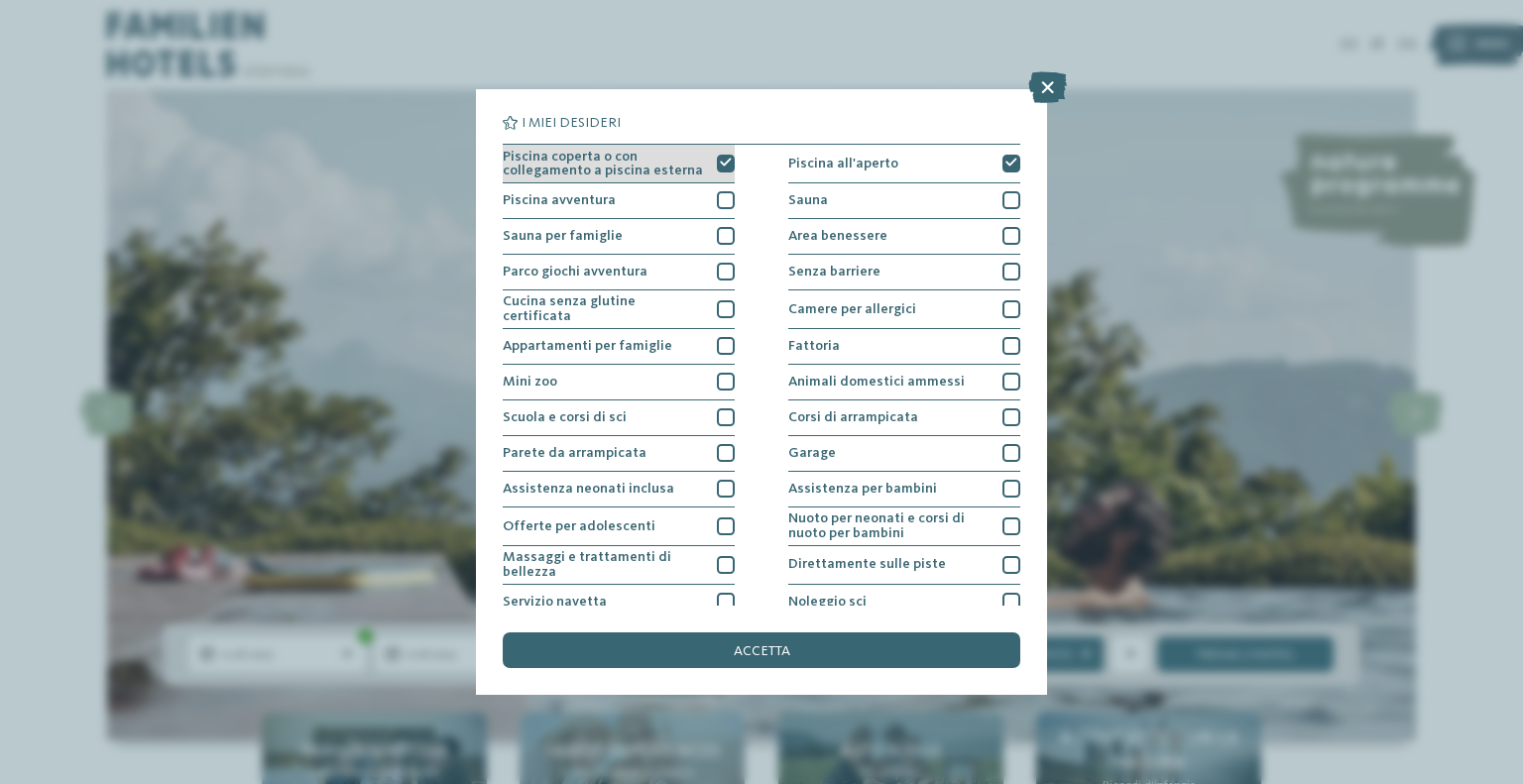 click at bounding box center (726, 164) 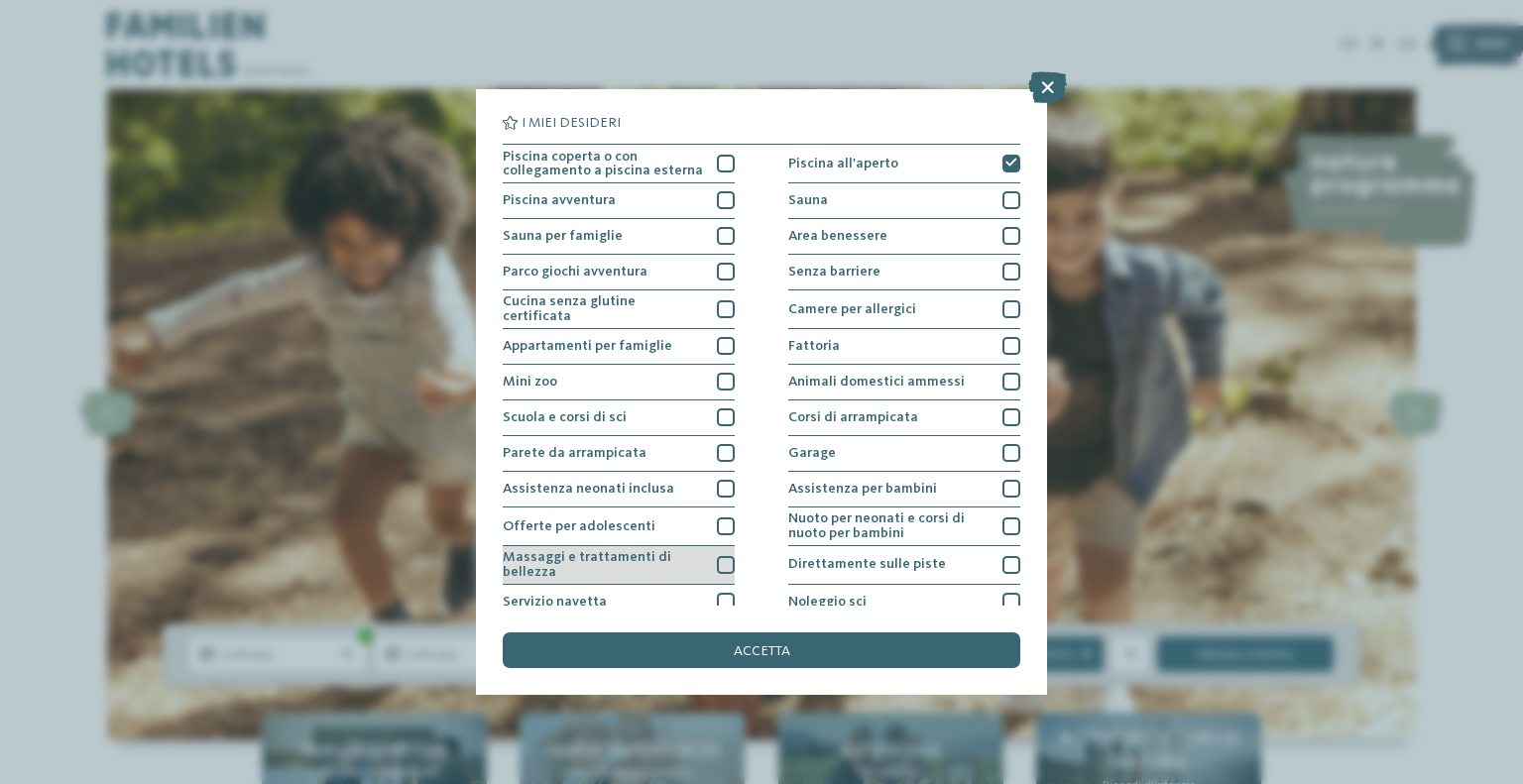 click at bounding box center (726, 565) 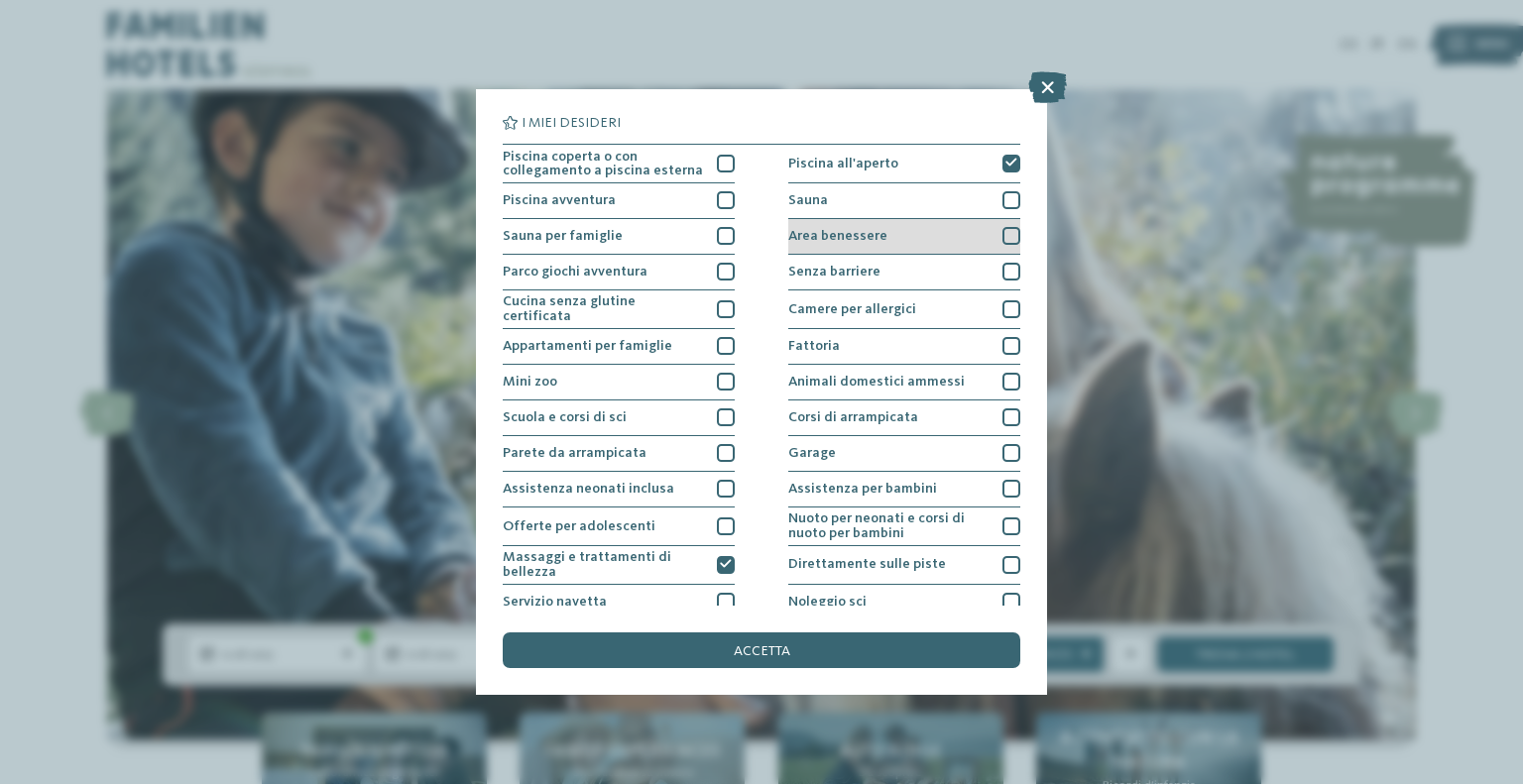 click on "Area benessere" at bounding box center (904, 237) 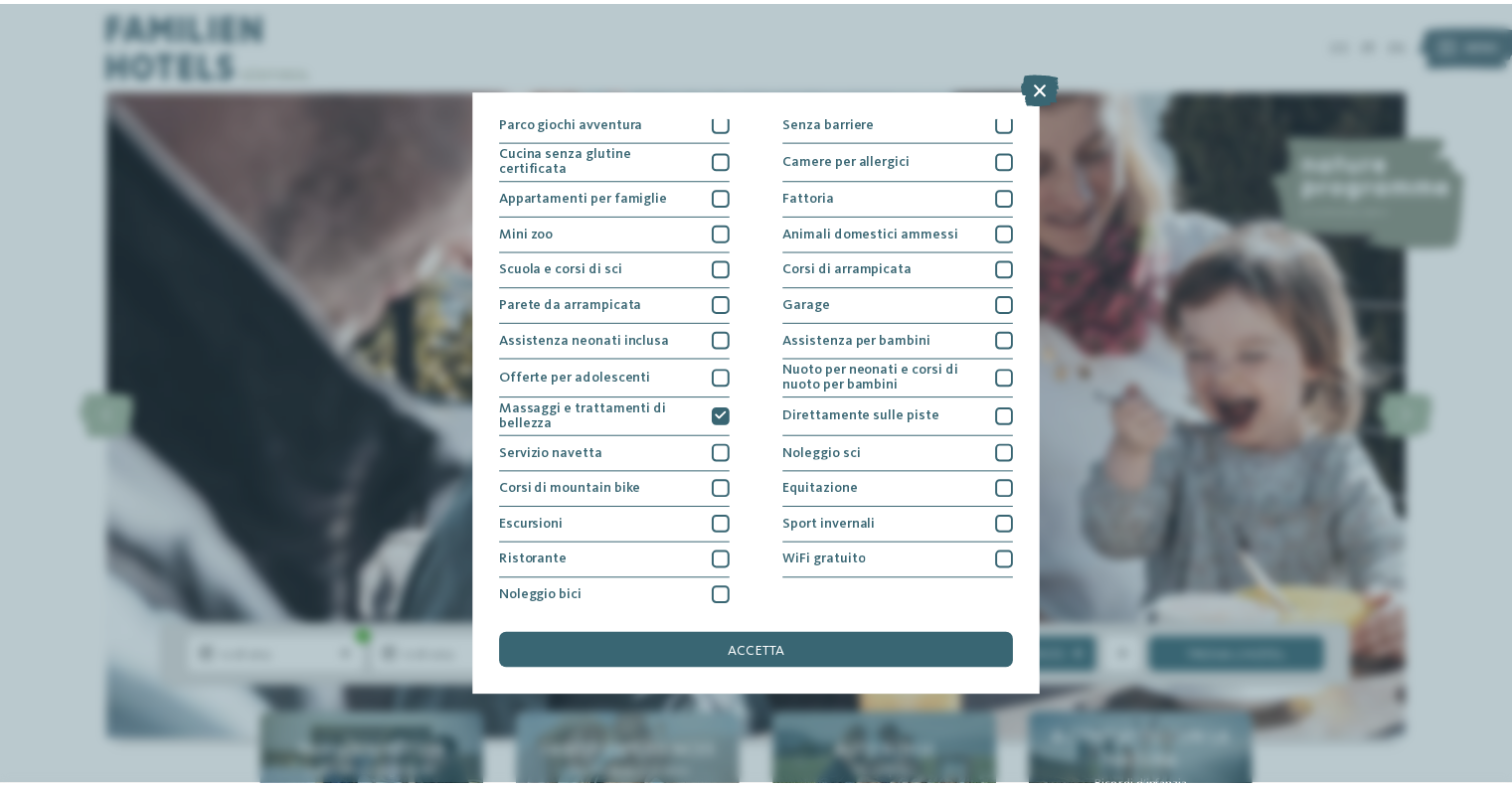 scroll, scrollTop: 154, scrollLeft: 0, axis: vertical 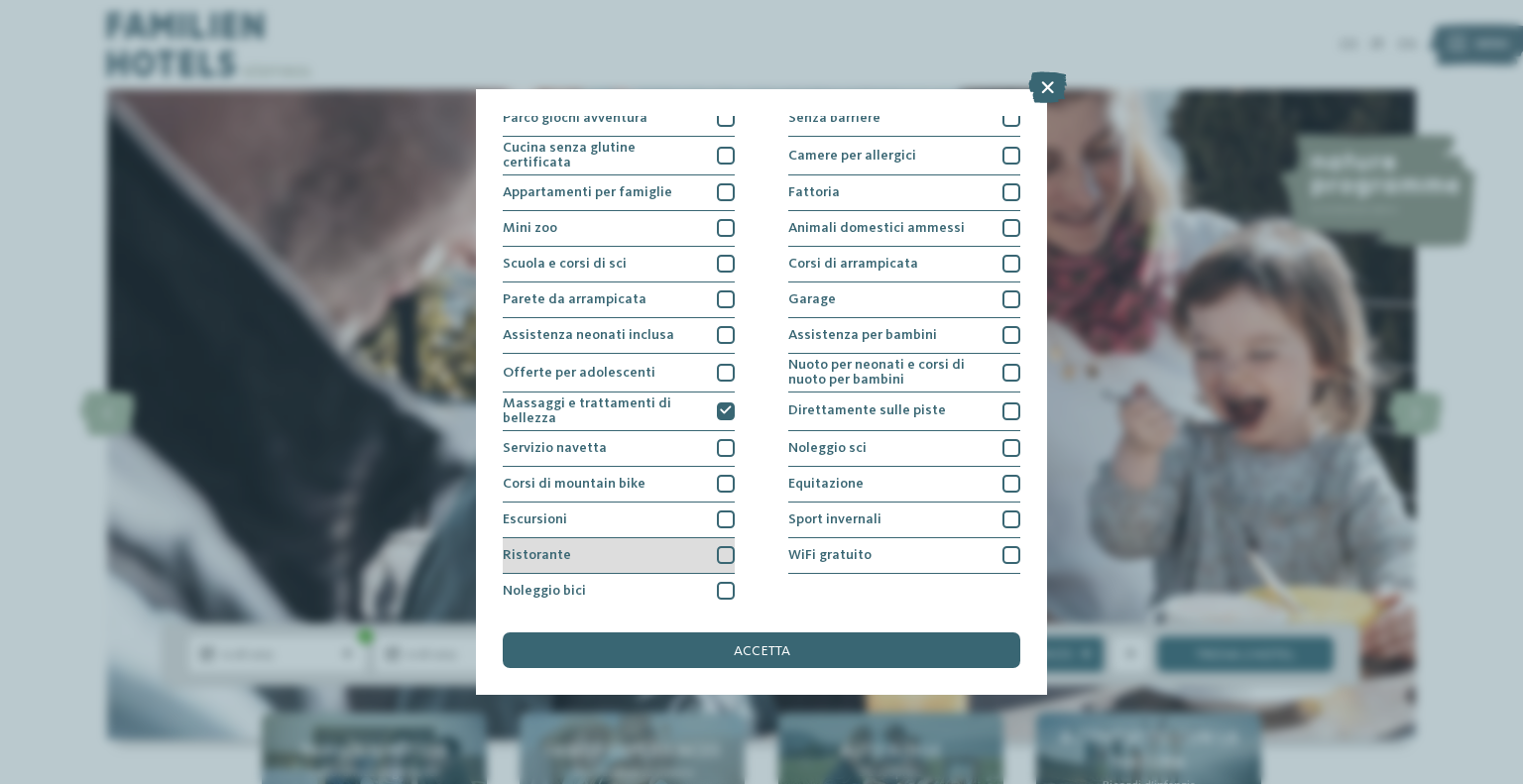 click on "Ristorante" at bounding box center [619, 556] 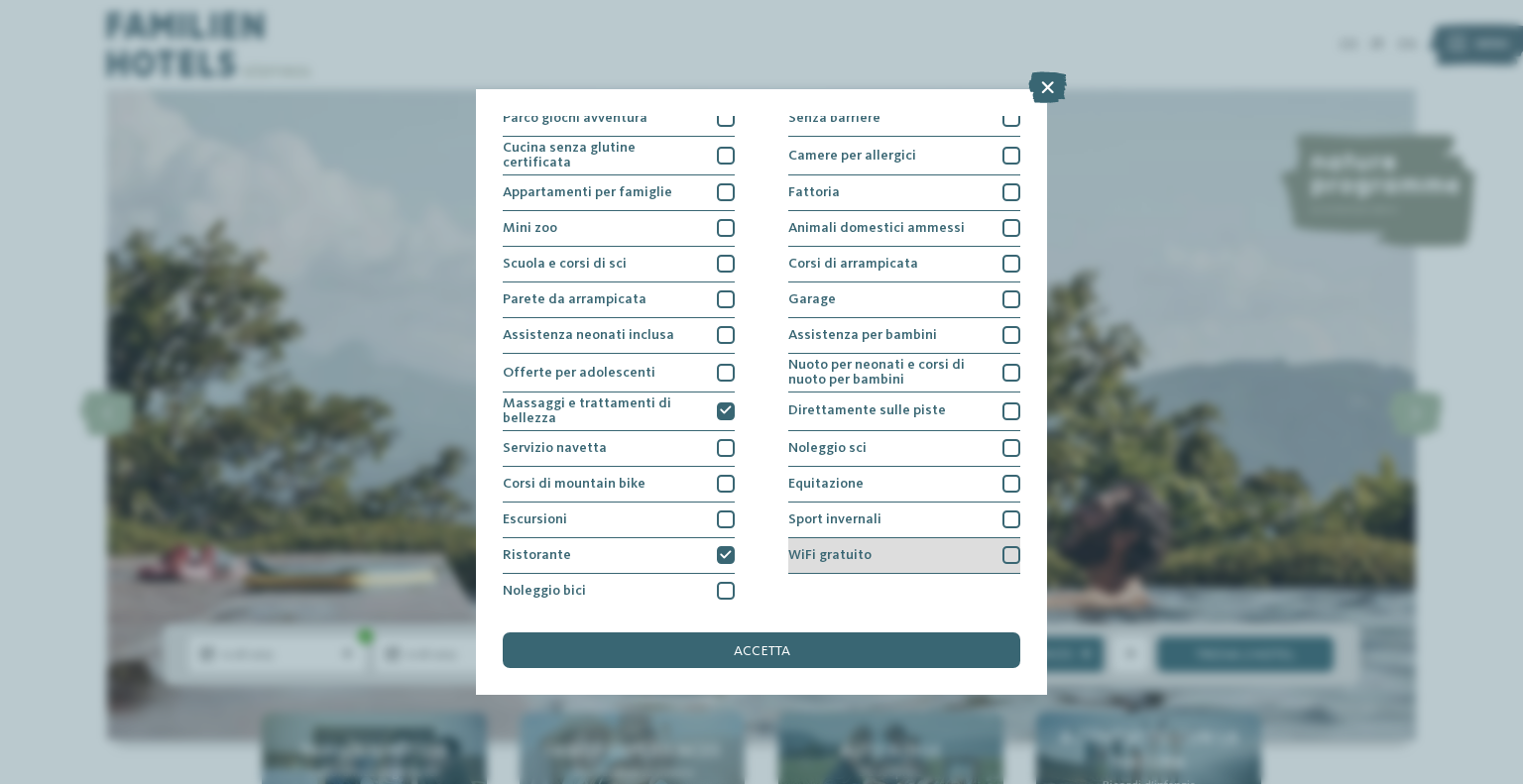 click on "WiFi gratuito" at bounding box center (830, 555) 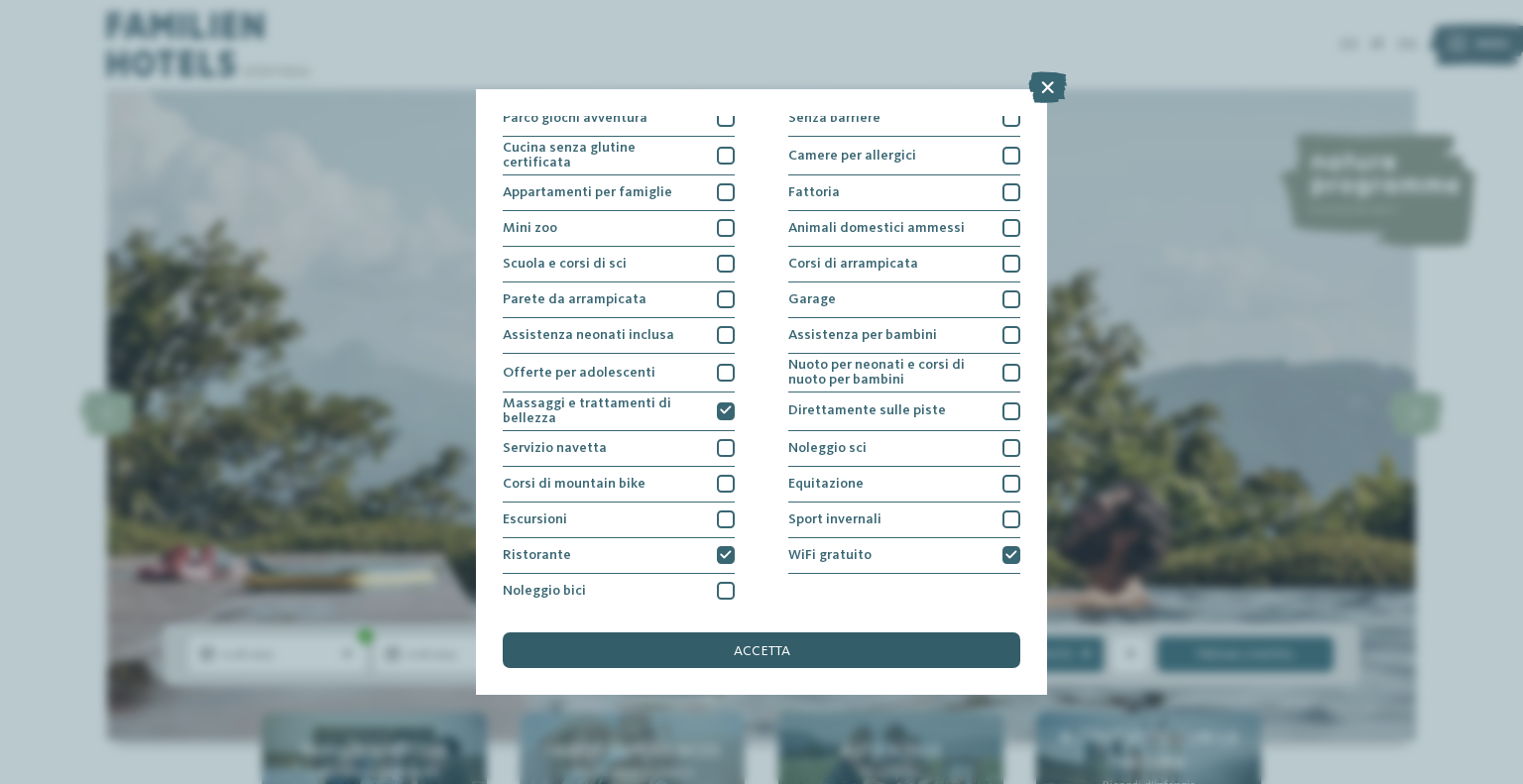 click on "accetta" at bounding box center [762, 650] 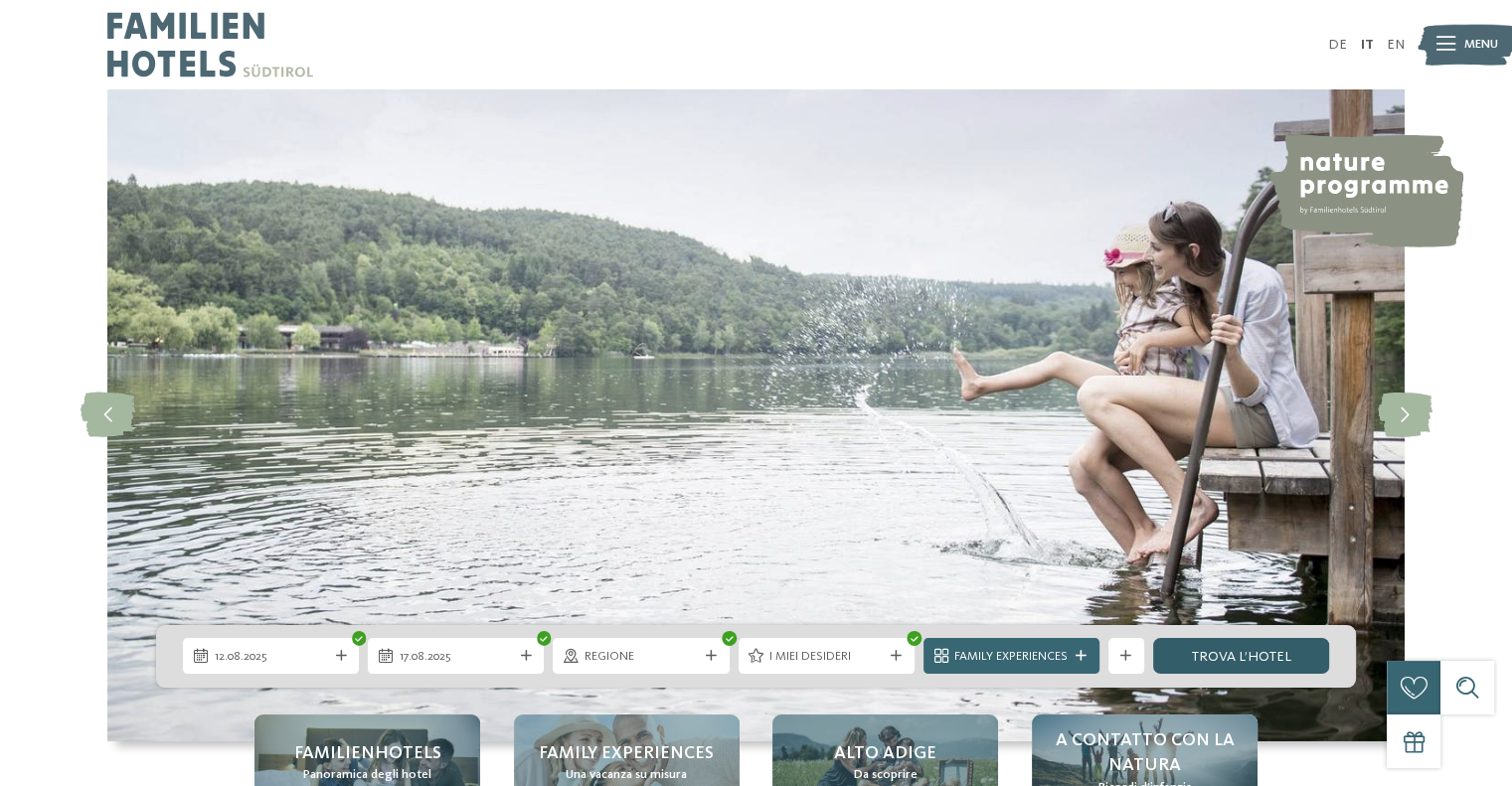 click on "trova l’hotel" at bounding box center (1241, 656) 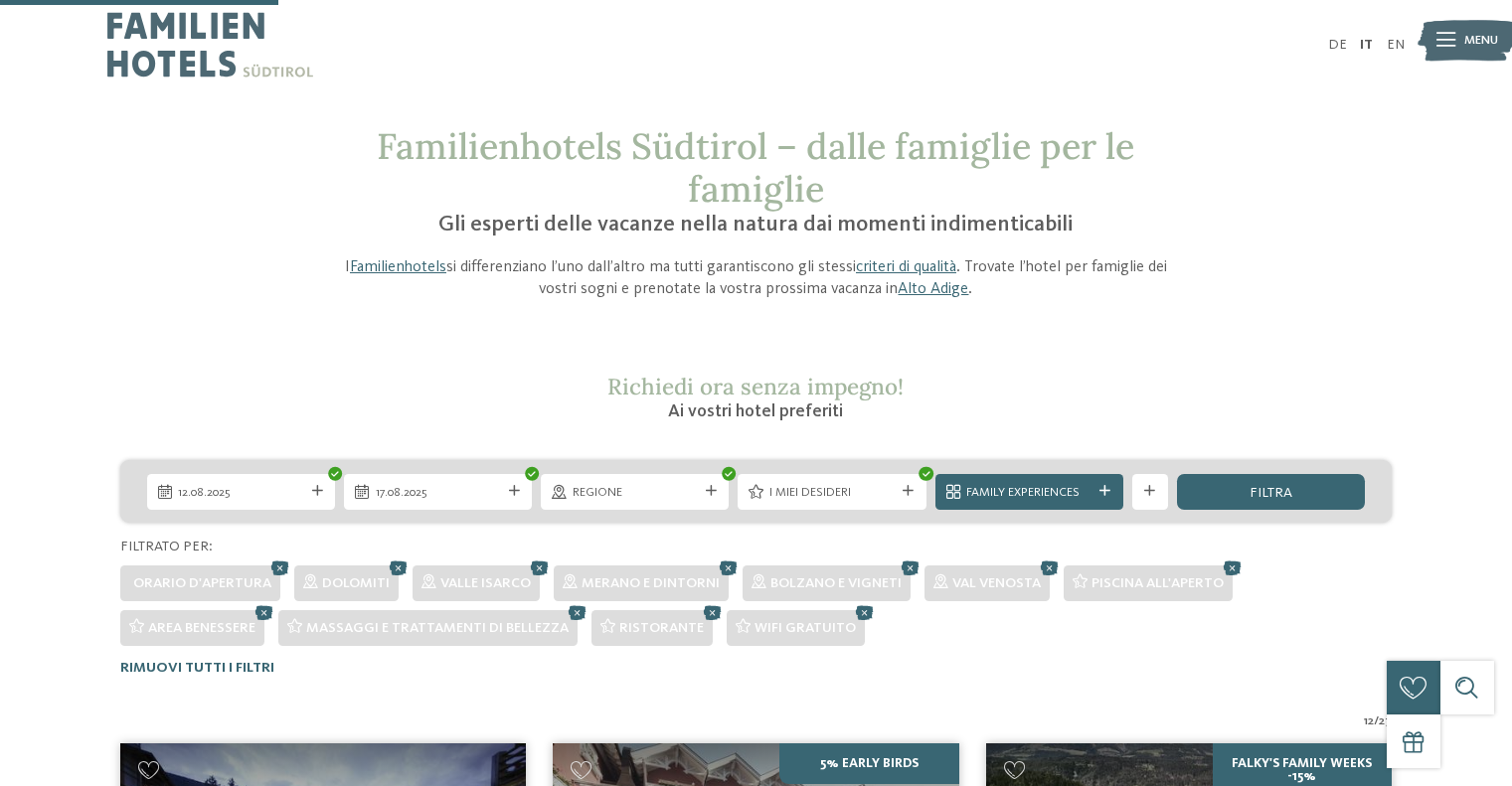 scroll, scrollTop: 620, scrollLeft: 0, axis: vertical 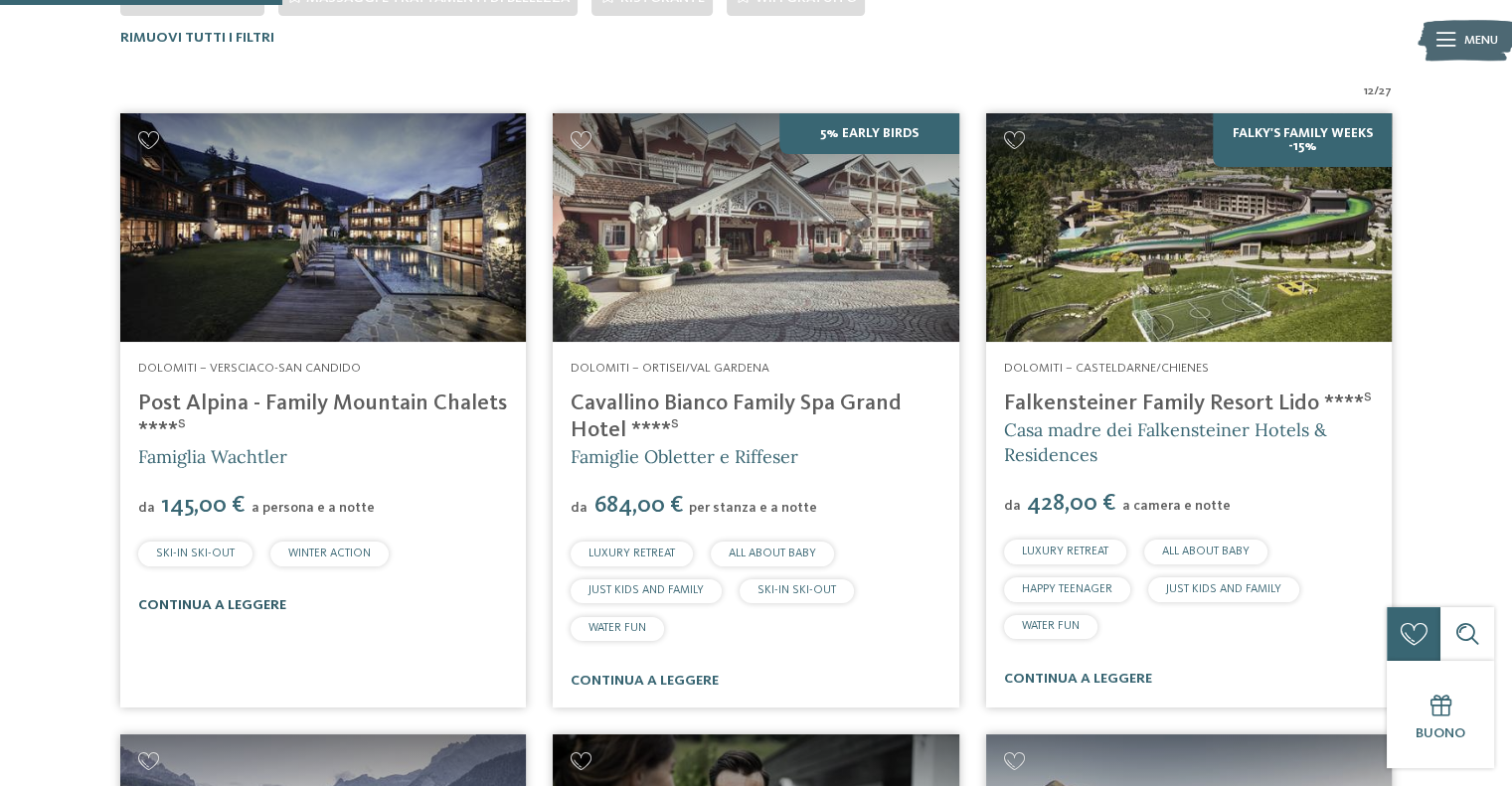 click on "continua a leggere" at bounding box center [212, 605] 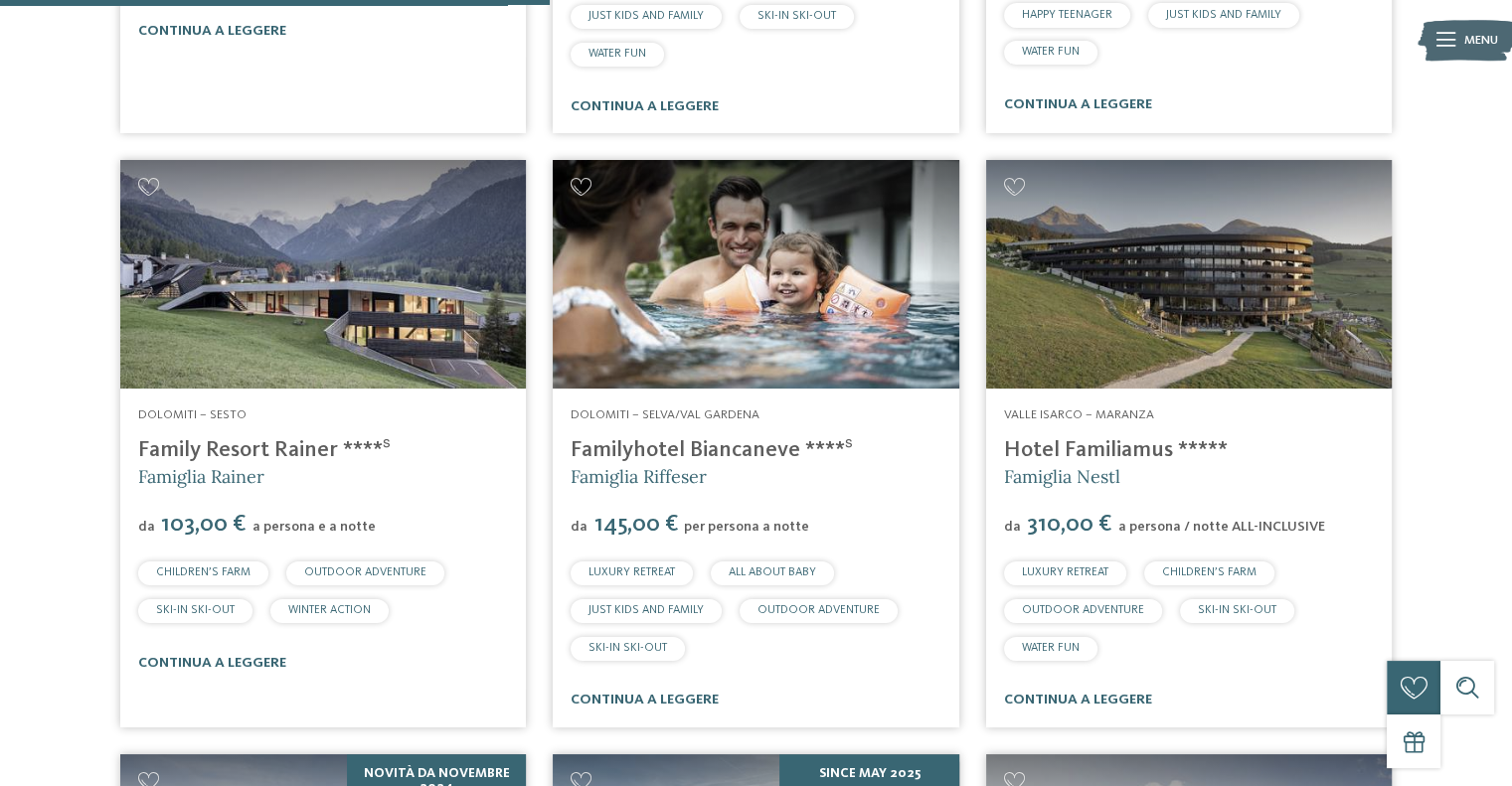scroll, scrollTop: 1232, scrollLeft: 0, axis: vertical 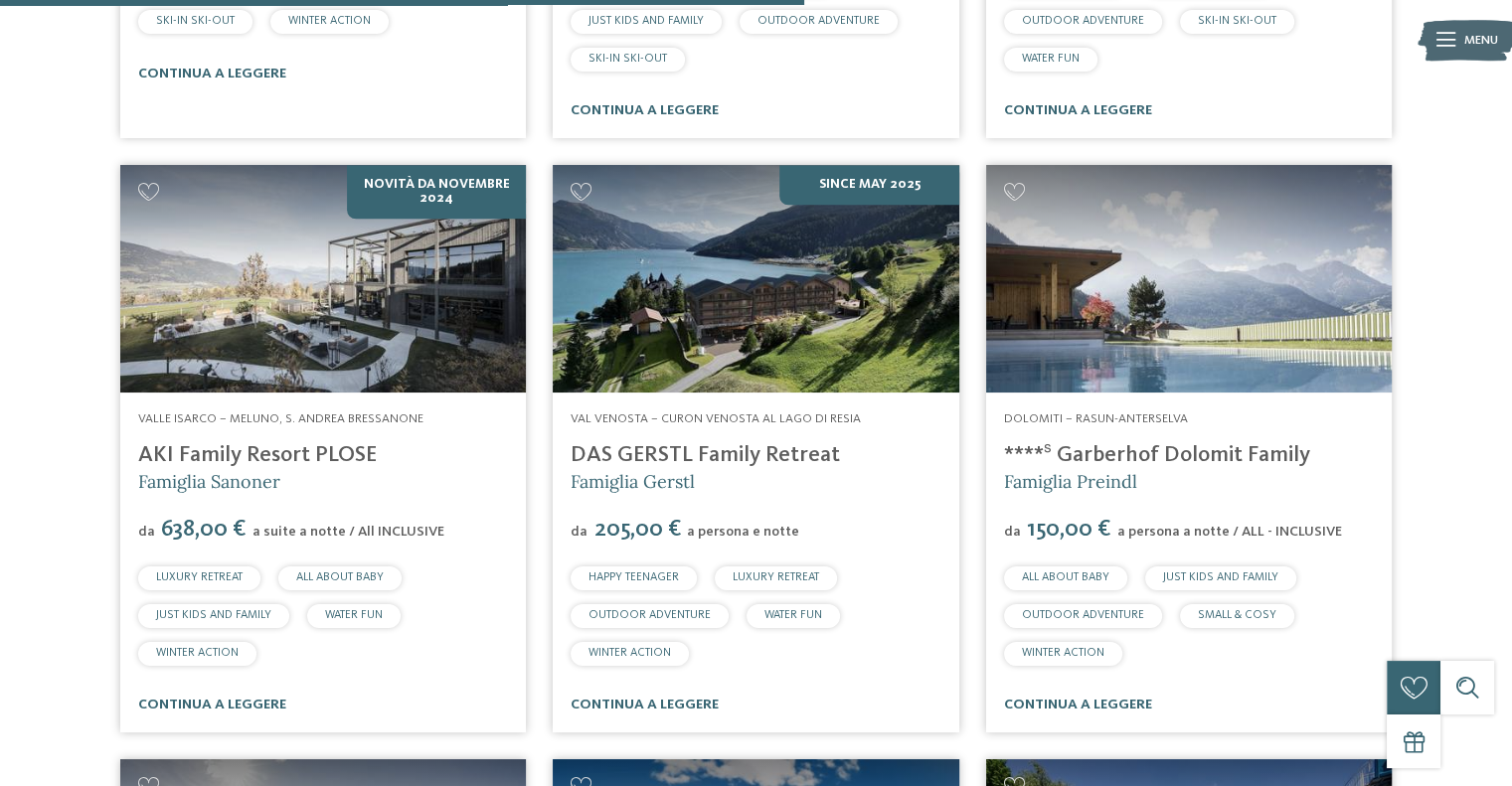 click at bounding box center [756, 279] 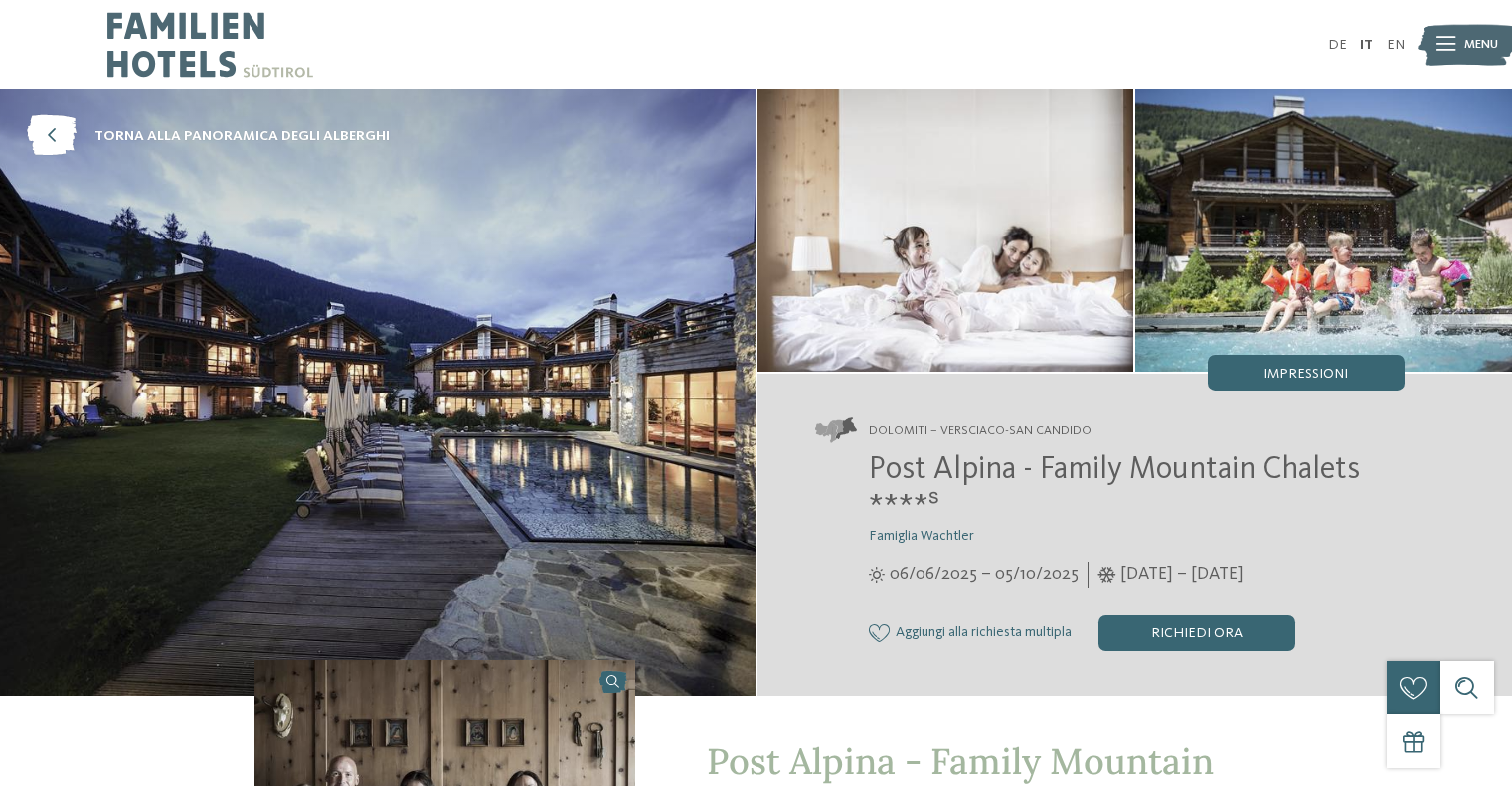 scroll, scrollTop: 0, scrollLeft: 0, axis: both 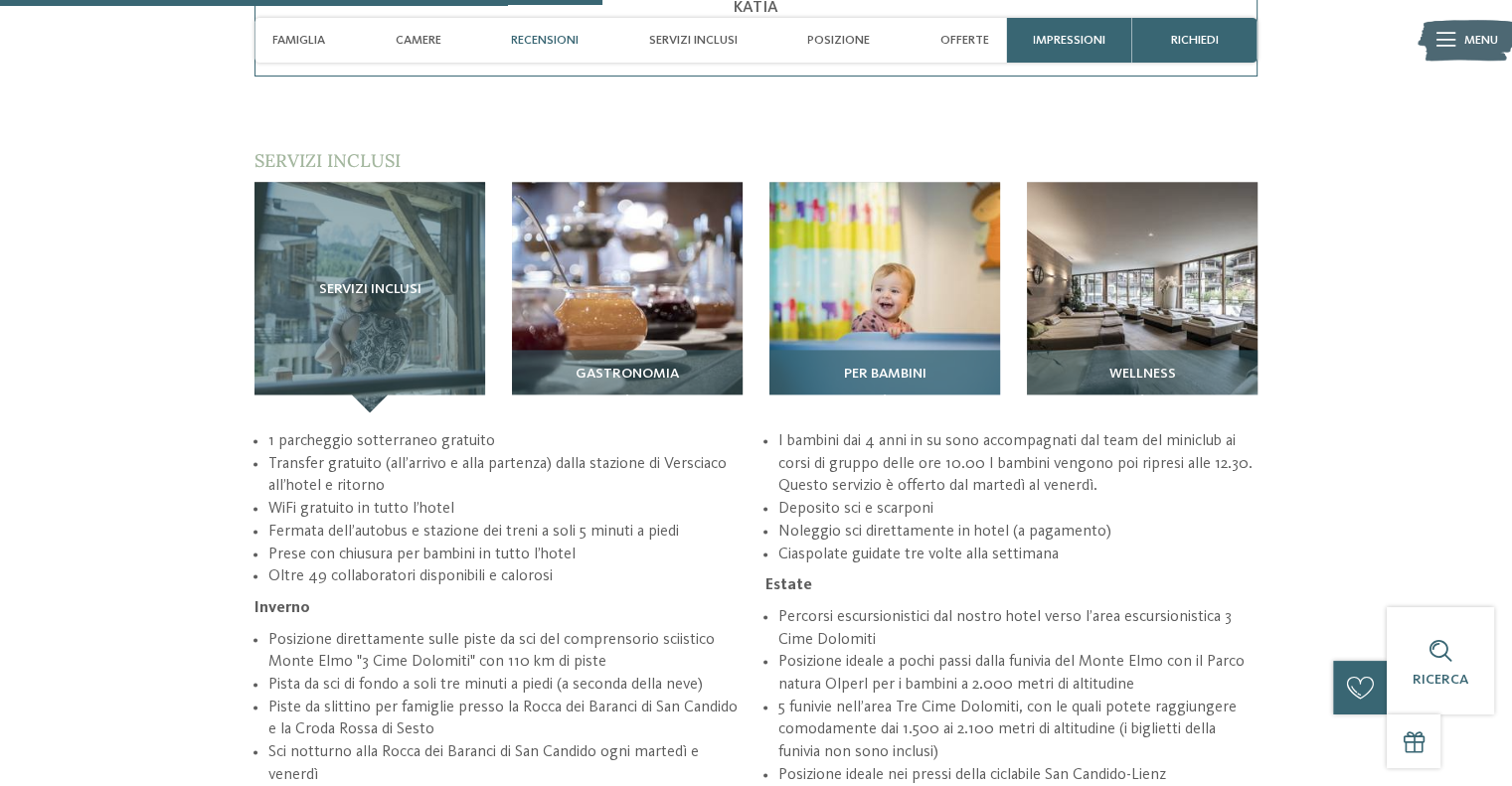 click at bounding box center [885, 297] 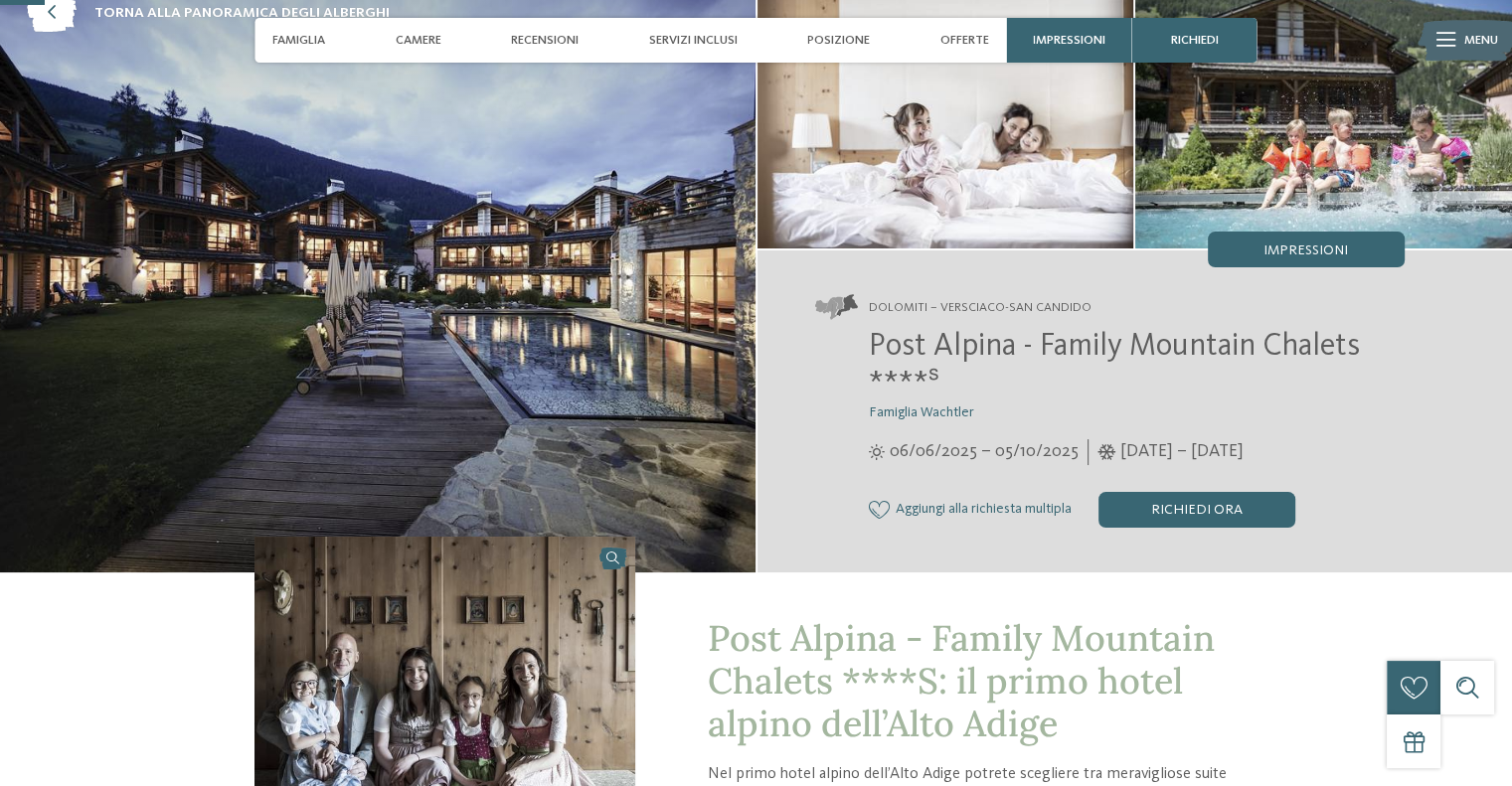 scroll, scrollTop: 20, scrollLeft: 0, axis: vertical 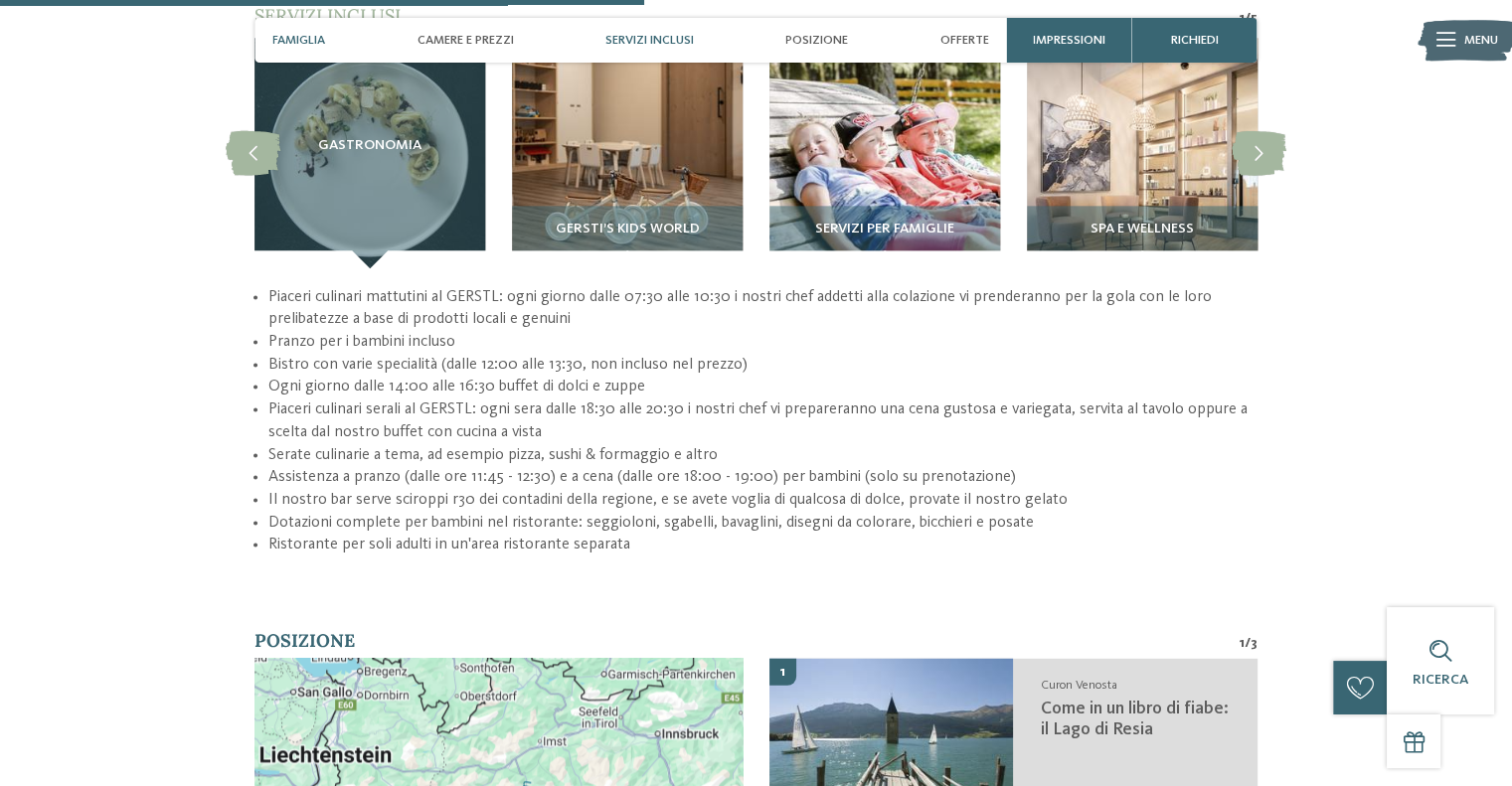 click on "Famiglia" at bounding box center [298, 40] 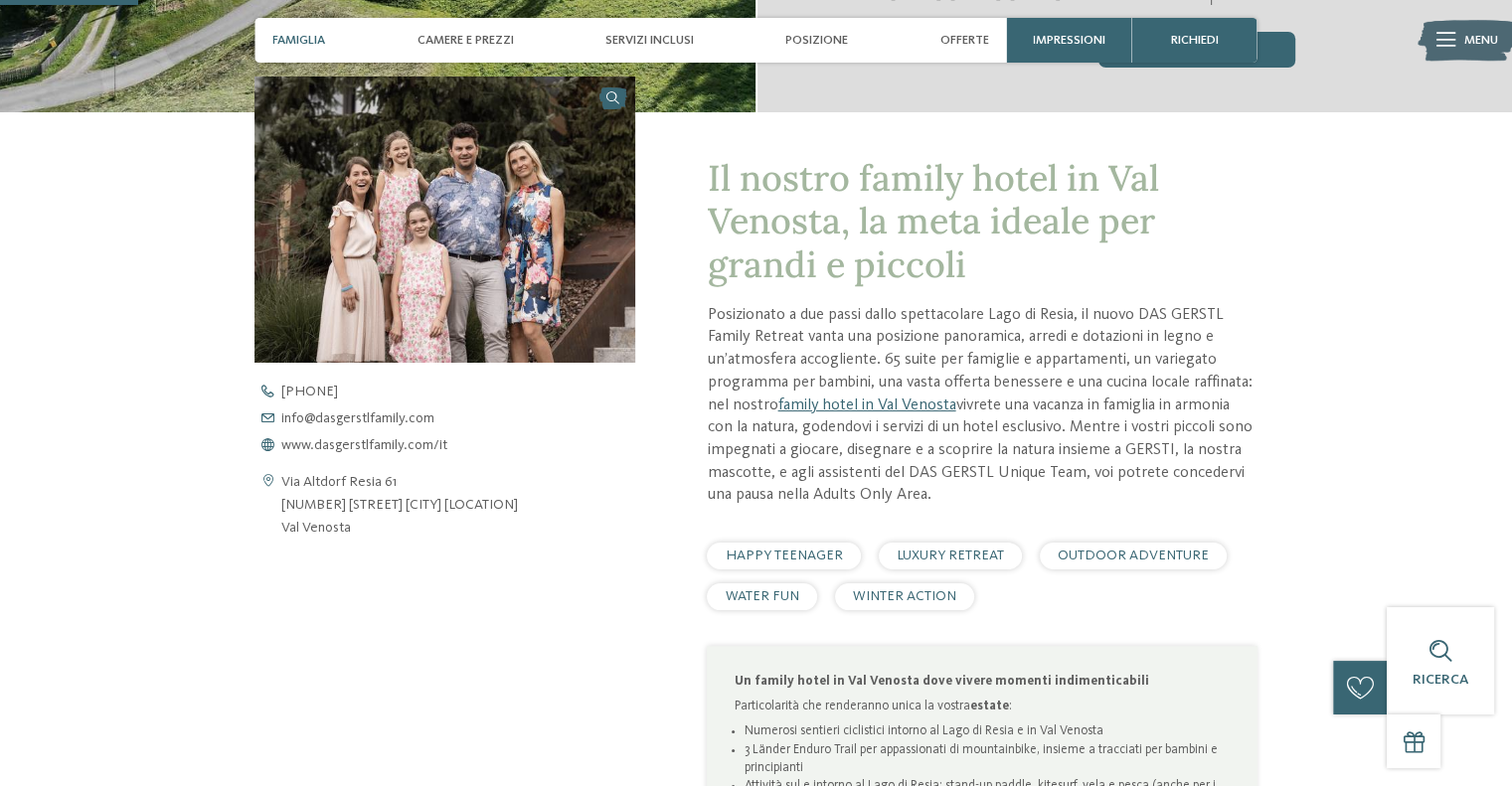 scroll, scrollTop: 549, scrollLeft: 0, axis: vertical 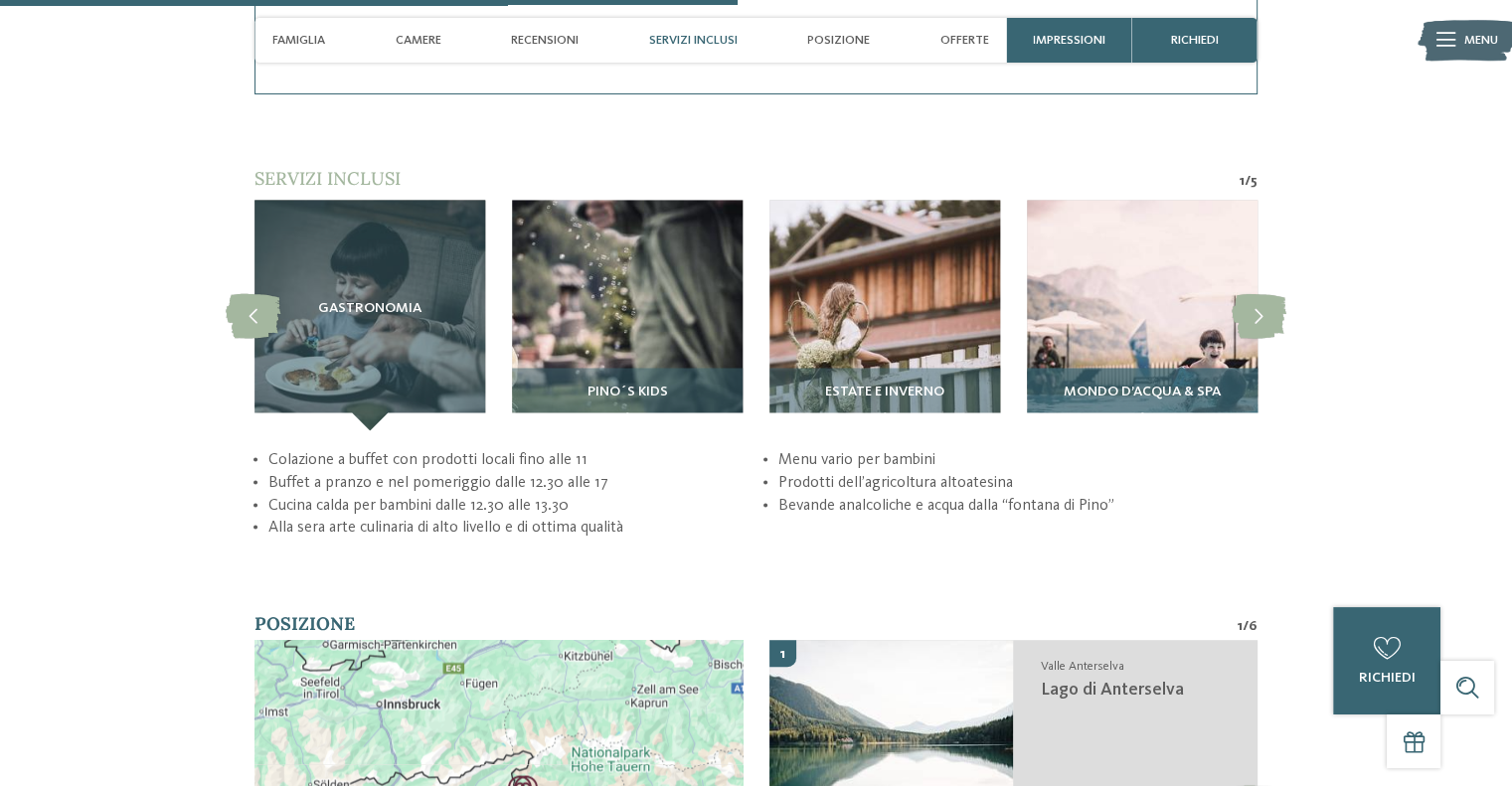 click at bounding box center (1142, 315) 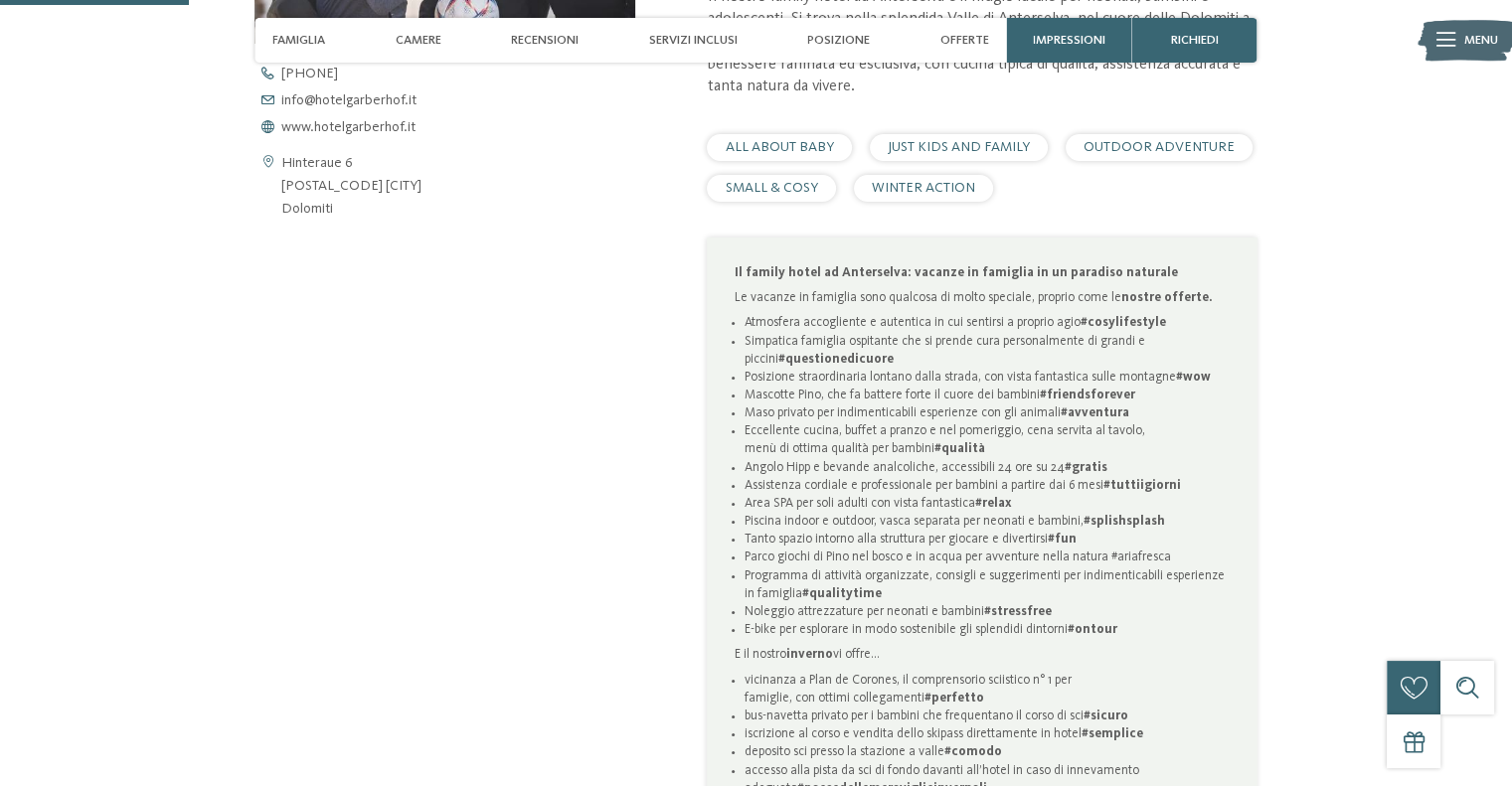 scroll, scrollTop: 0, scrollLeft: 0, axis: both 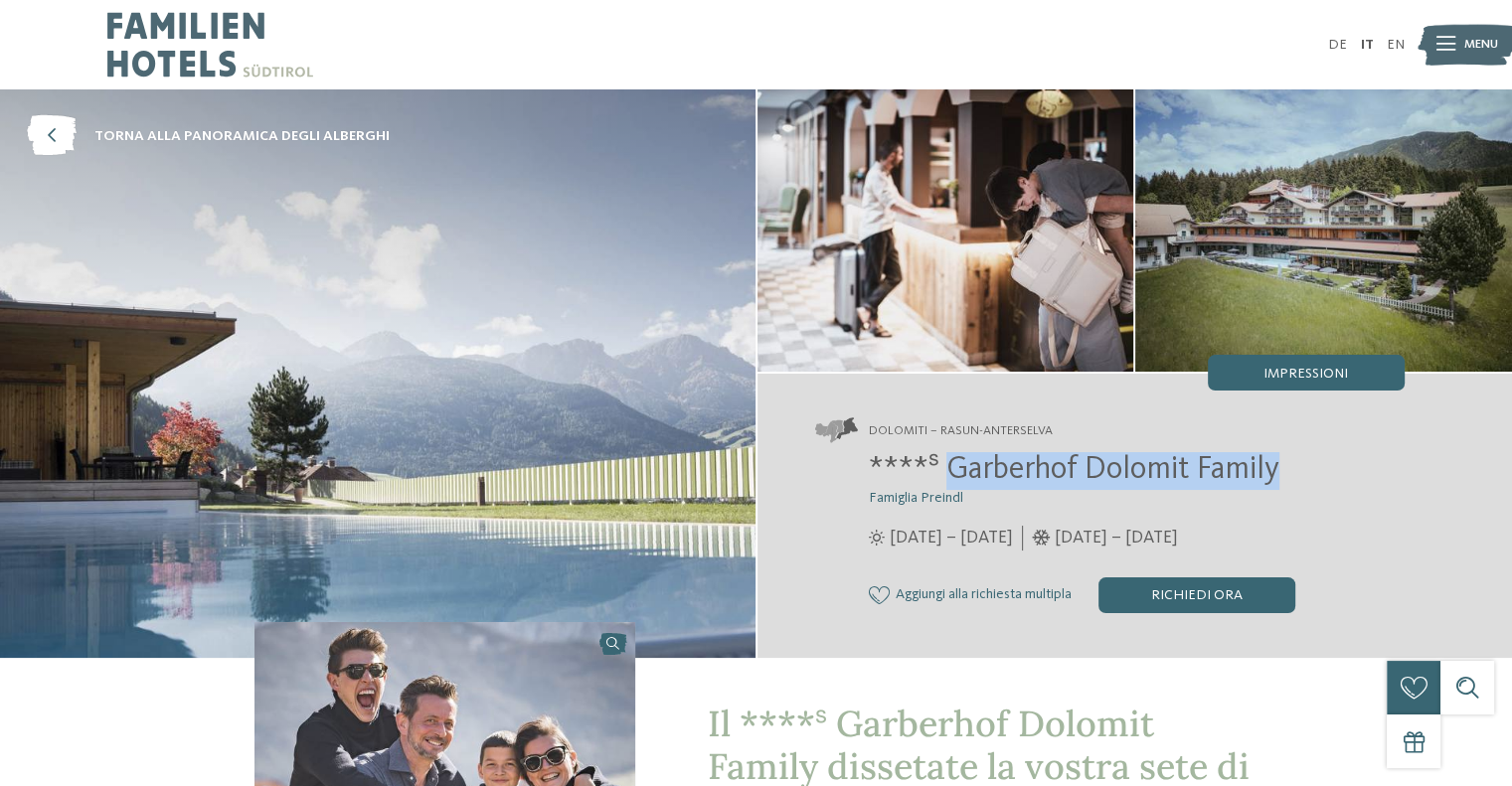 drag, startPoint x: 1278, startPoint y: 476, endPoint x: 946, endPoint y: 464, distance: 332.2168 